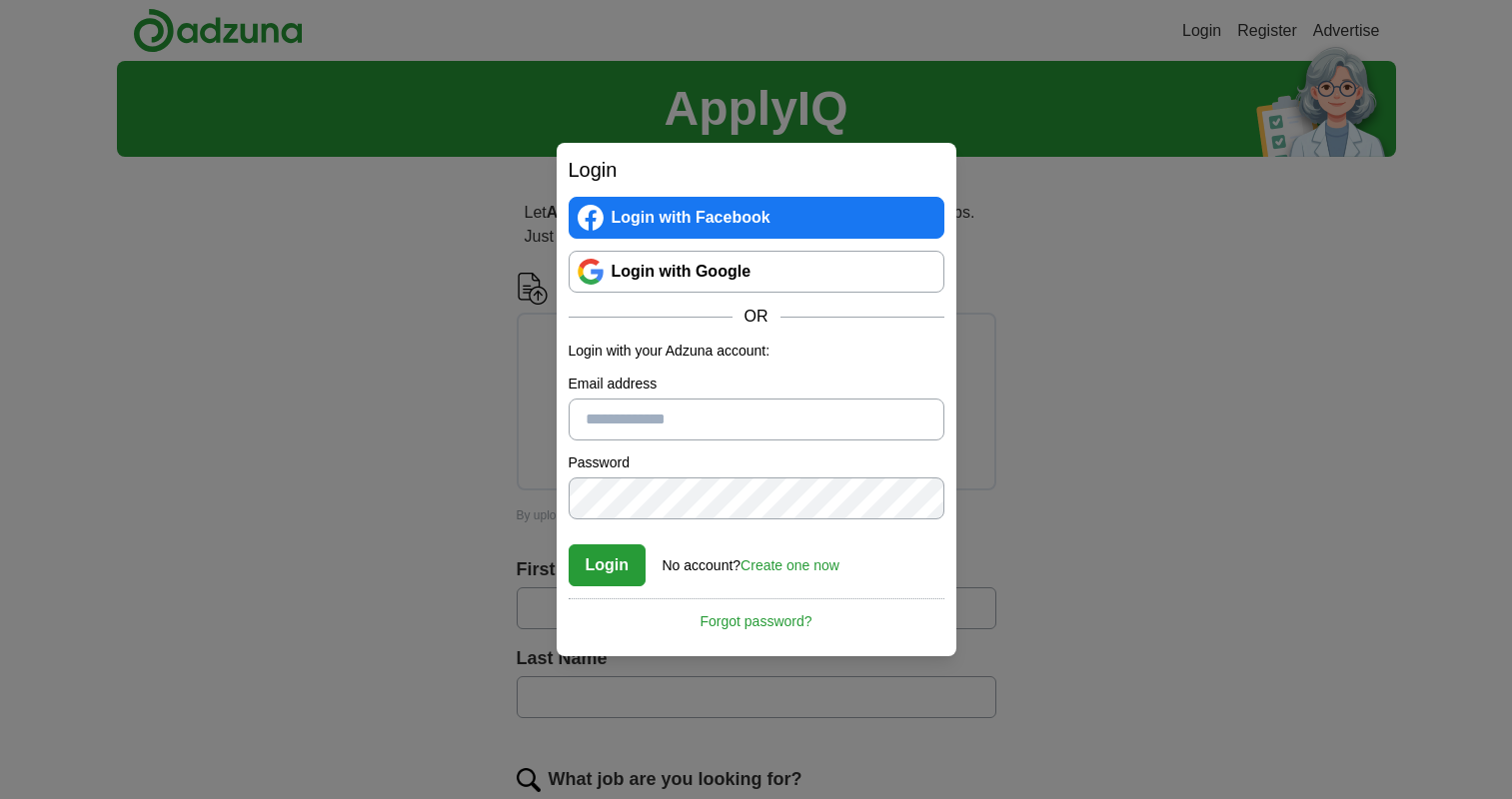 scroll, scrollTop: 0, scrollLeft: 0, axis: both 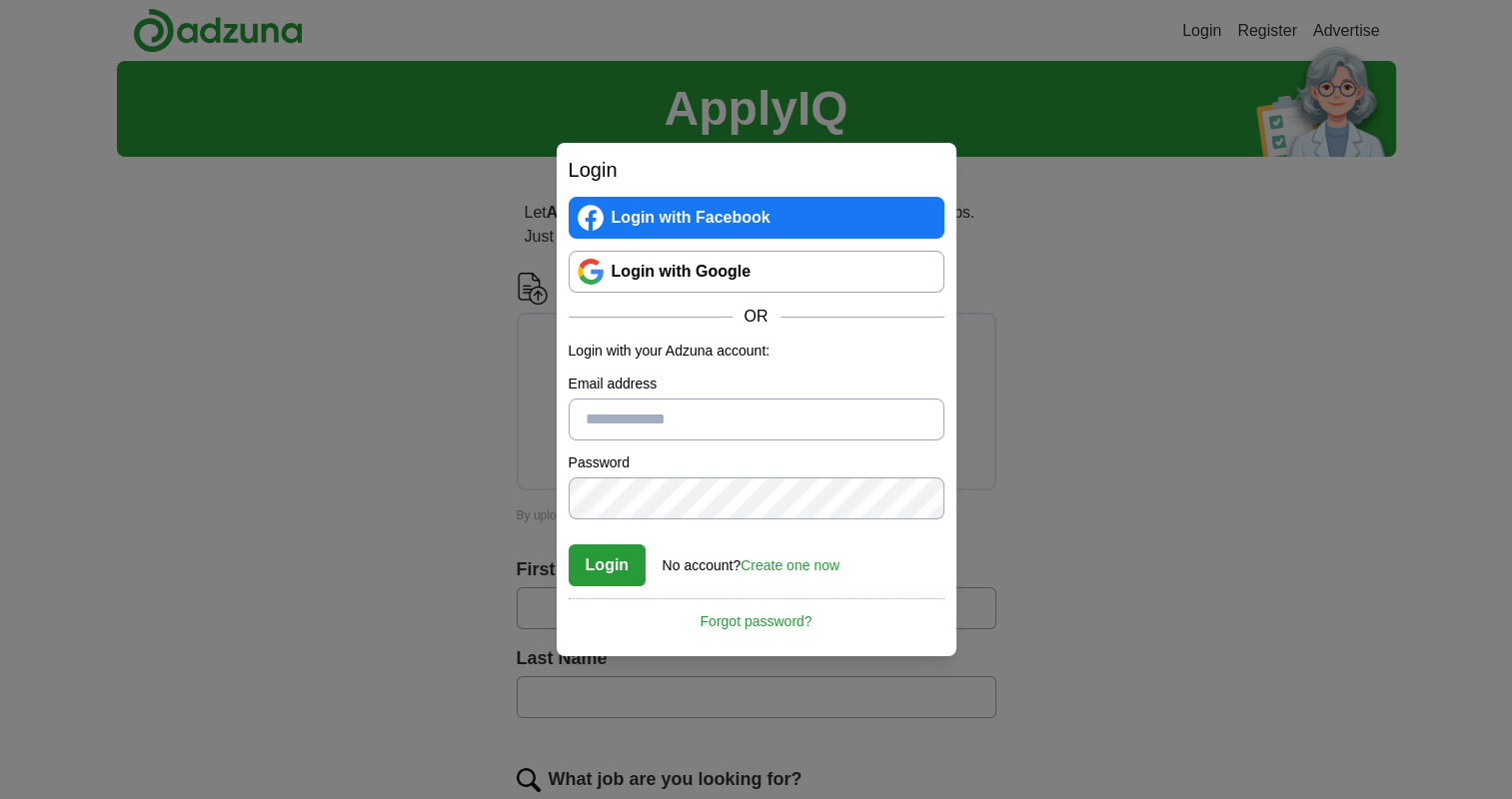 type on "**********" 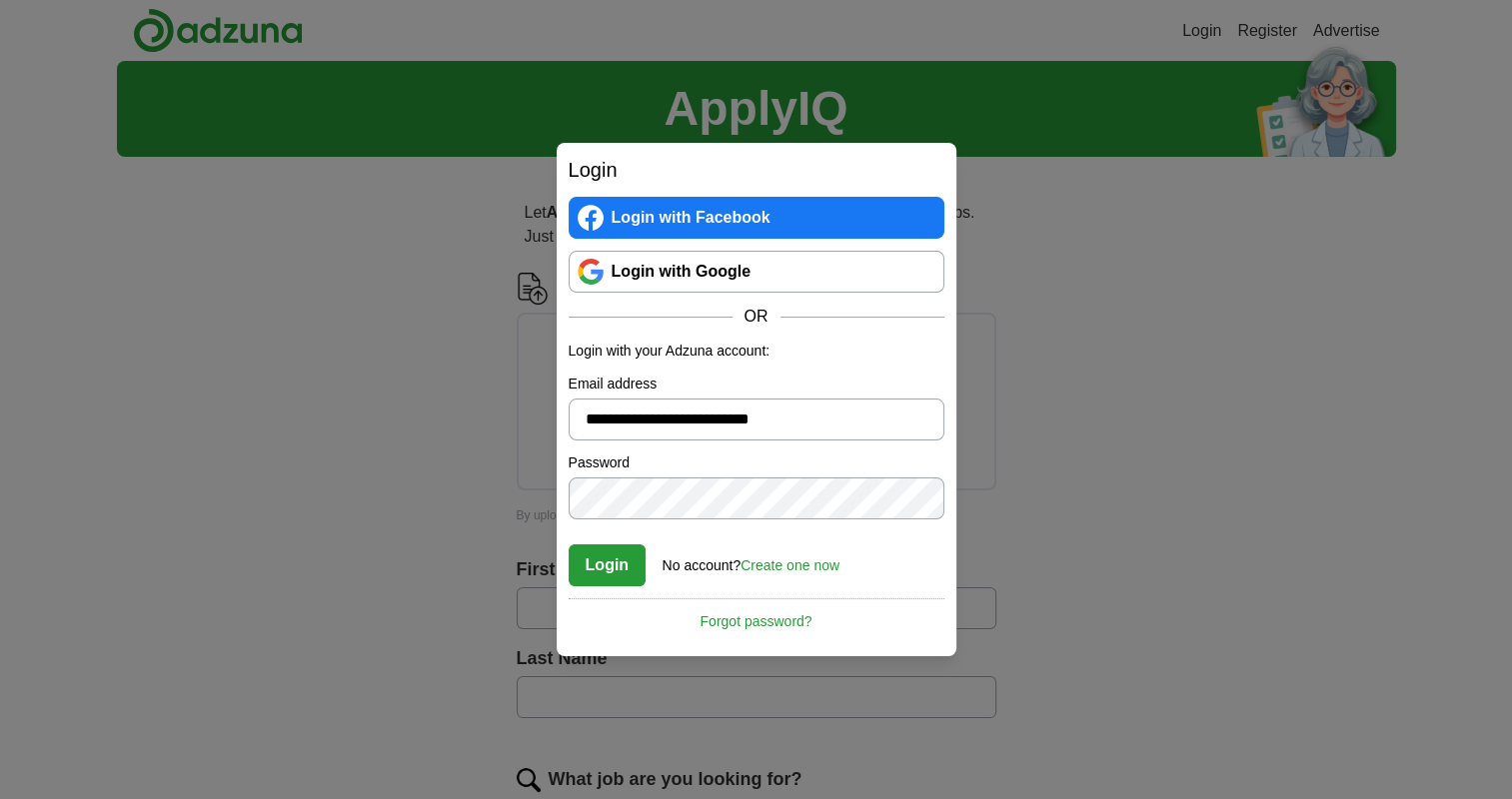 click on "**********" at bounding box center (756, 419) 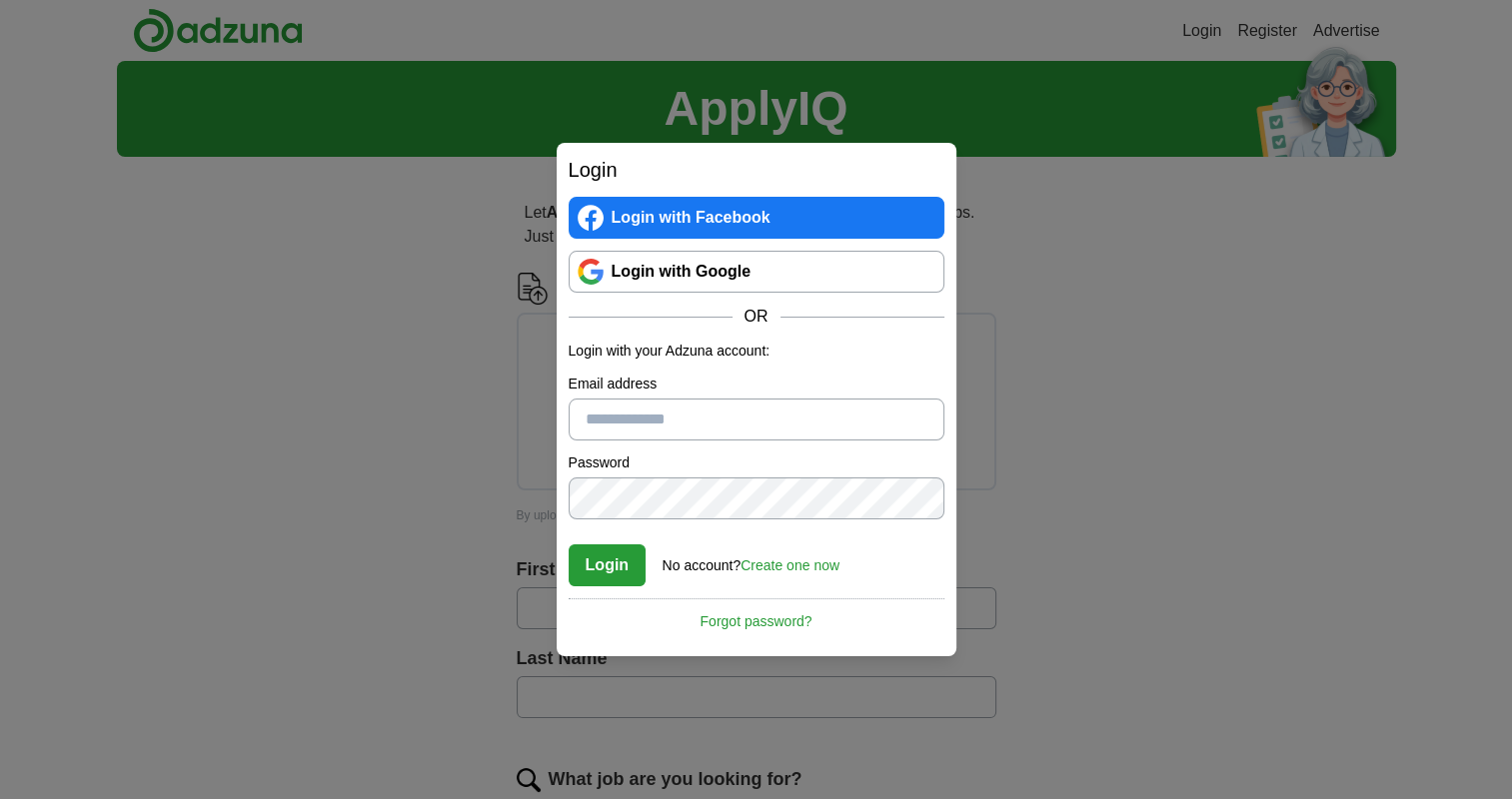 click on "Email address" at bounding box center (756, 419) 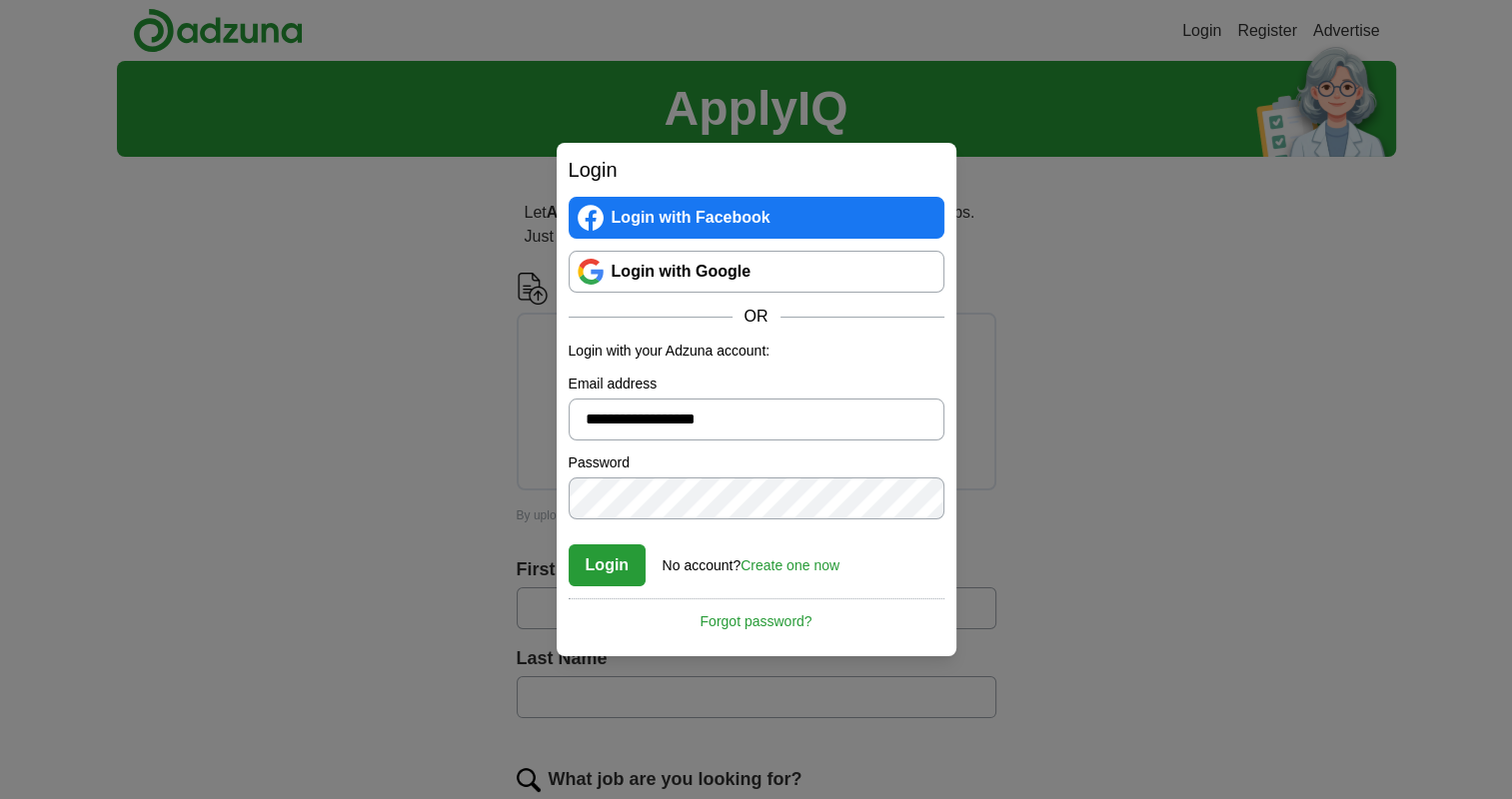 type on "**********" 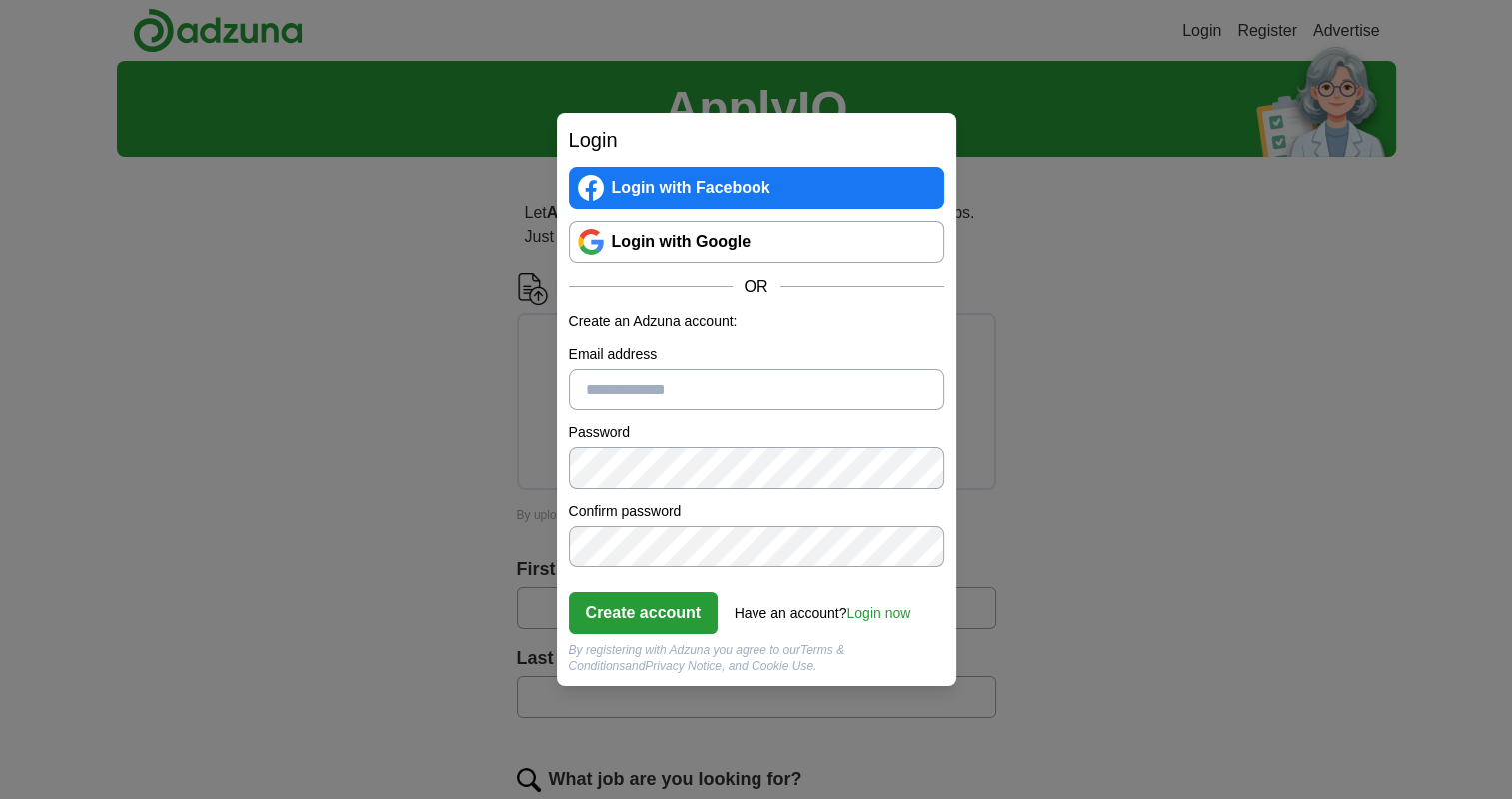 click on "Email address" at bounding box center [756, 390] 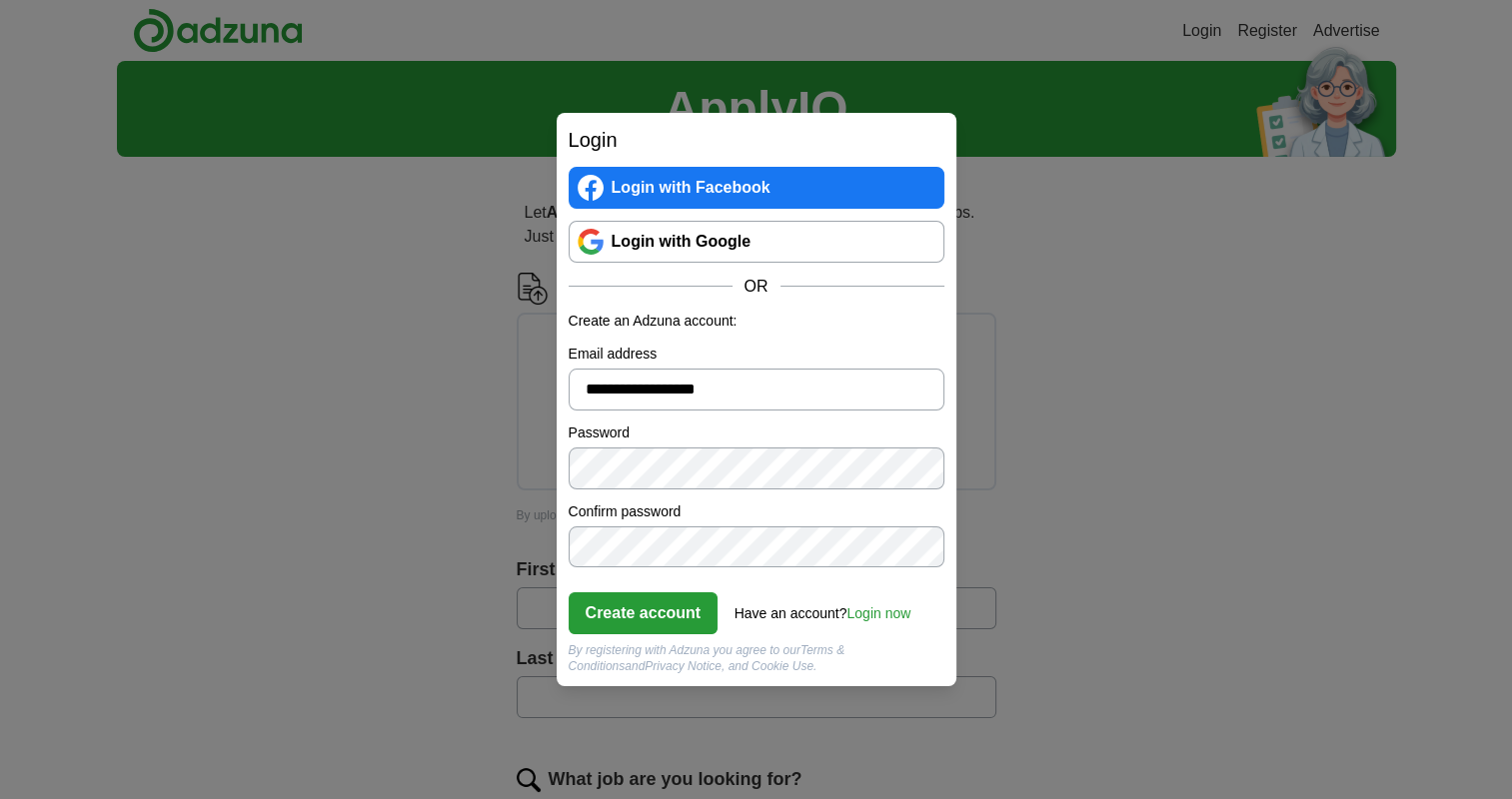type on "**********" 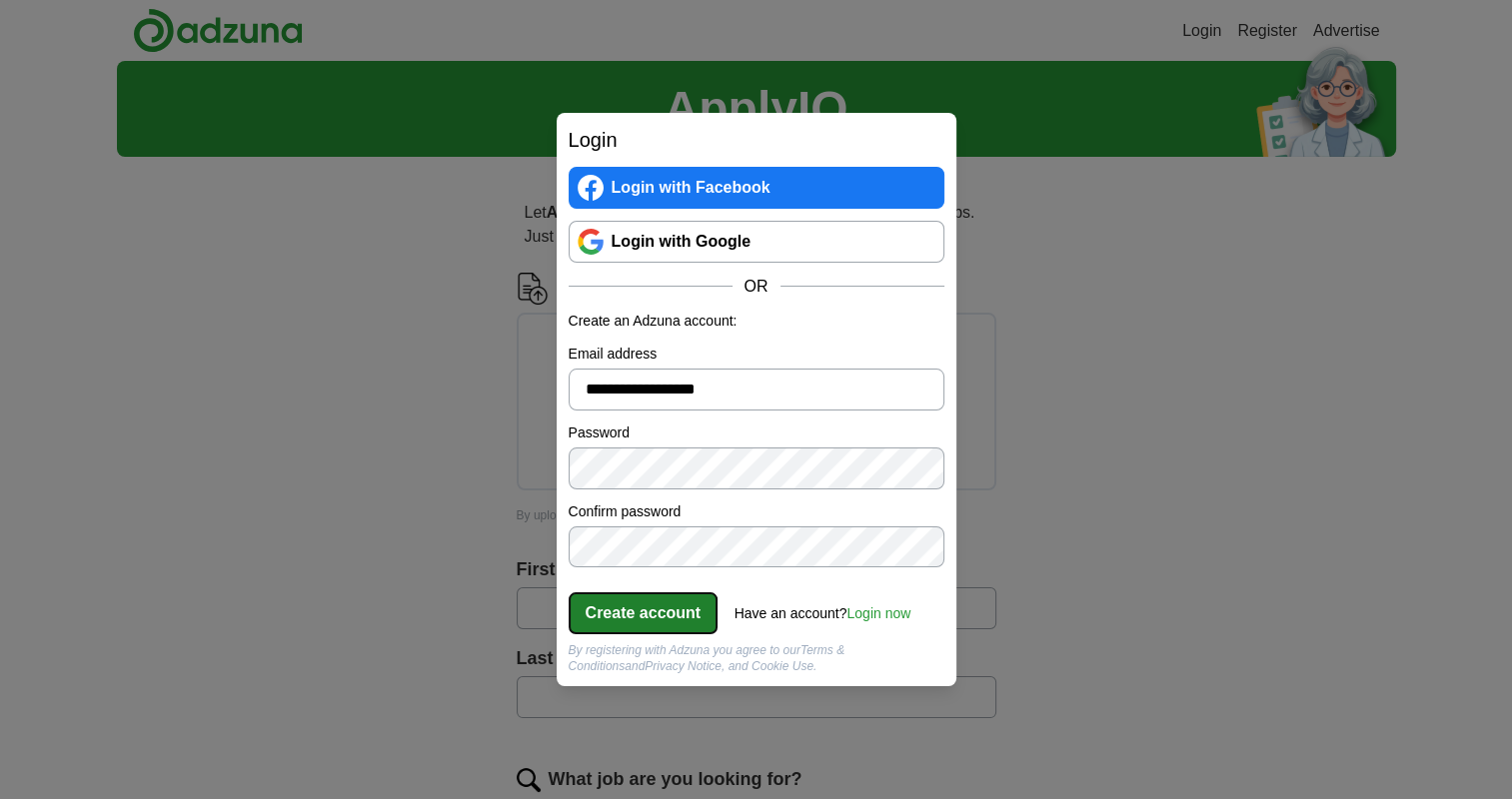 click on "Create account" at bounding box center [644, 613] 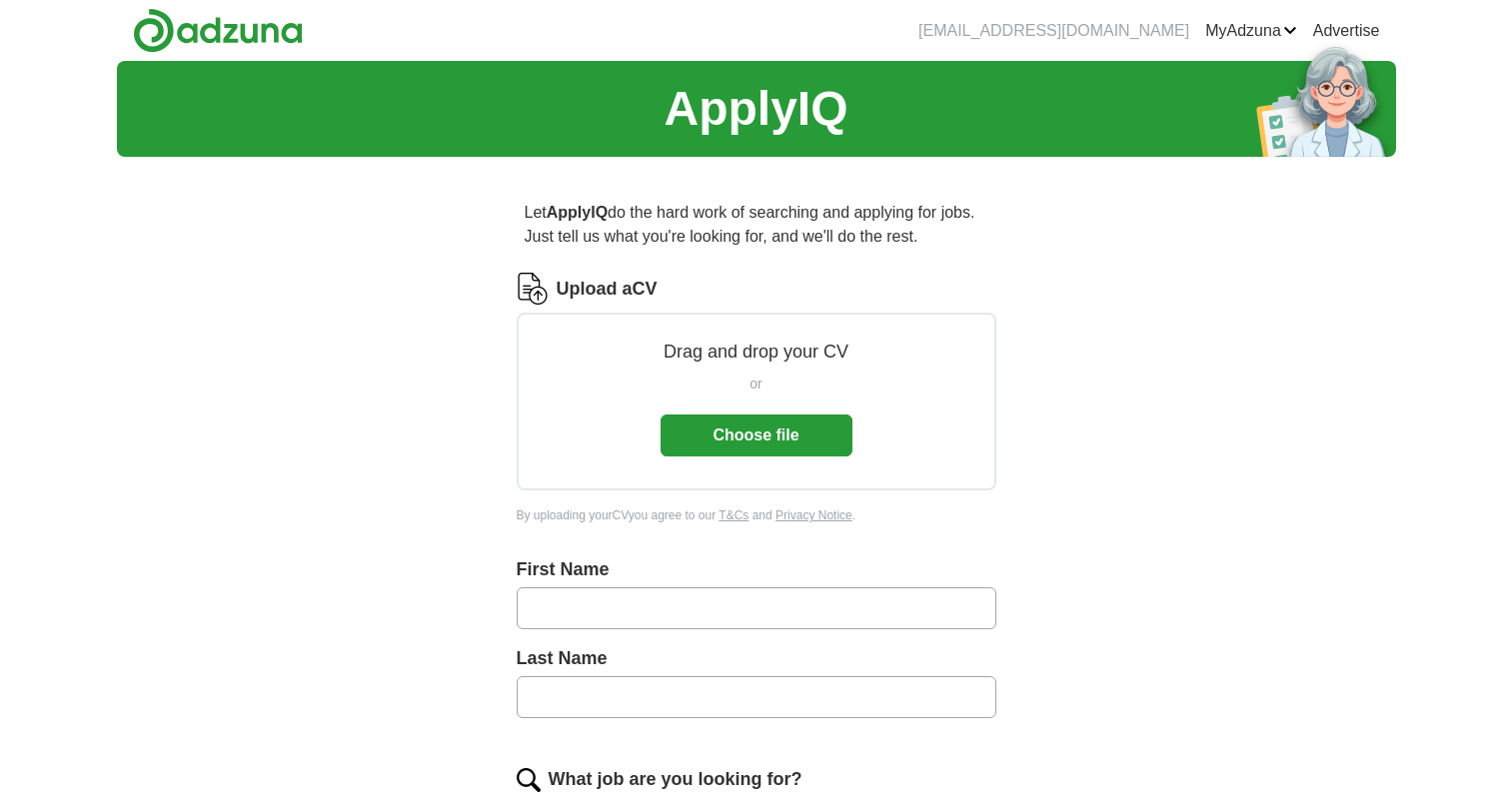 scroll, scrollTop: 0, scrollLeft: 0, axis: both 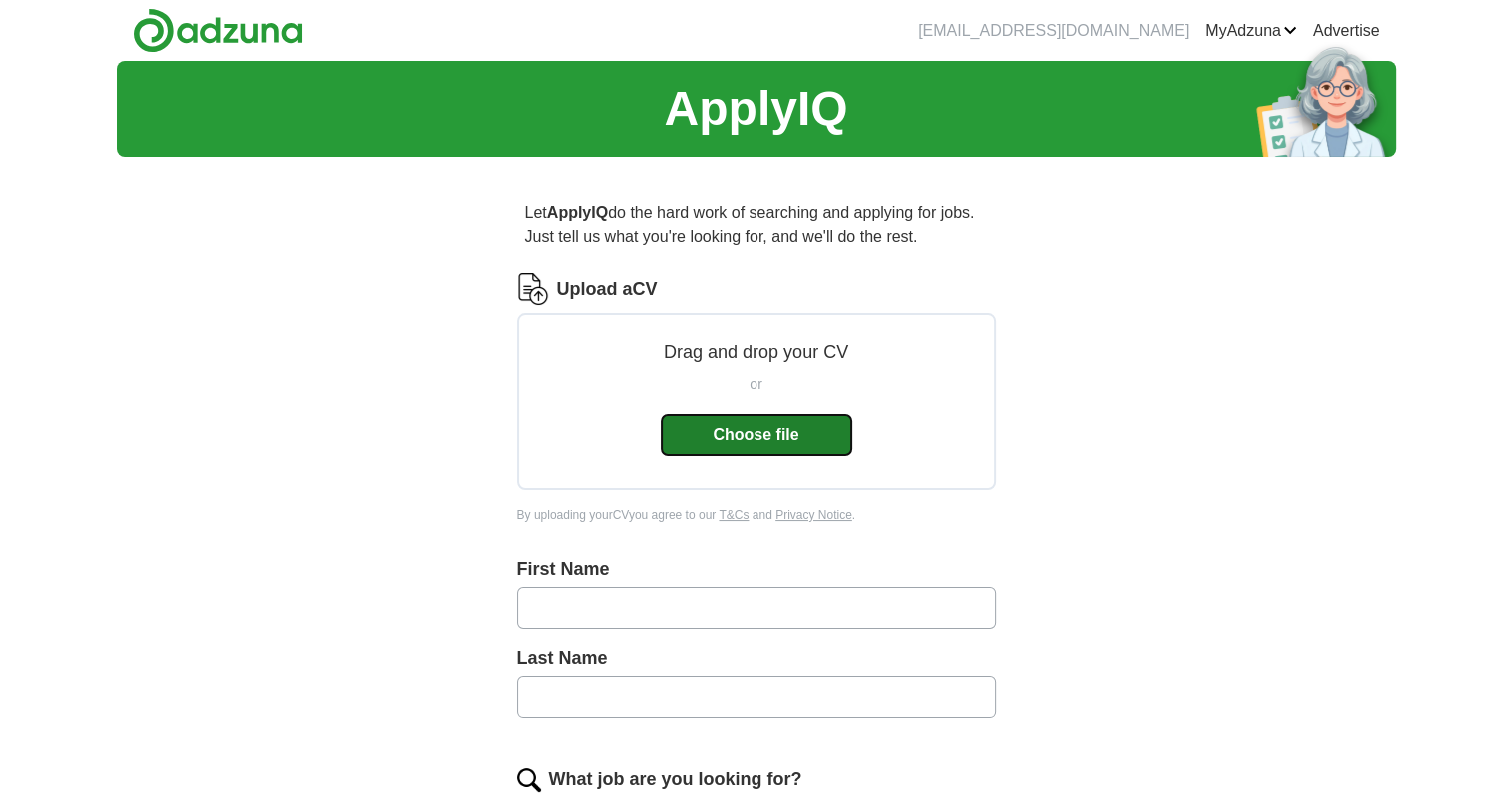 click on "Choose file" at bounding box center (756, 435) 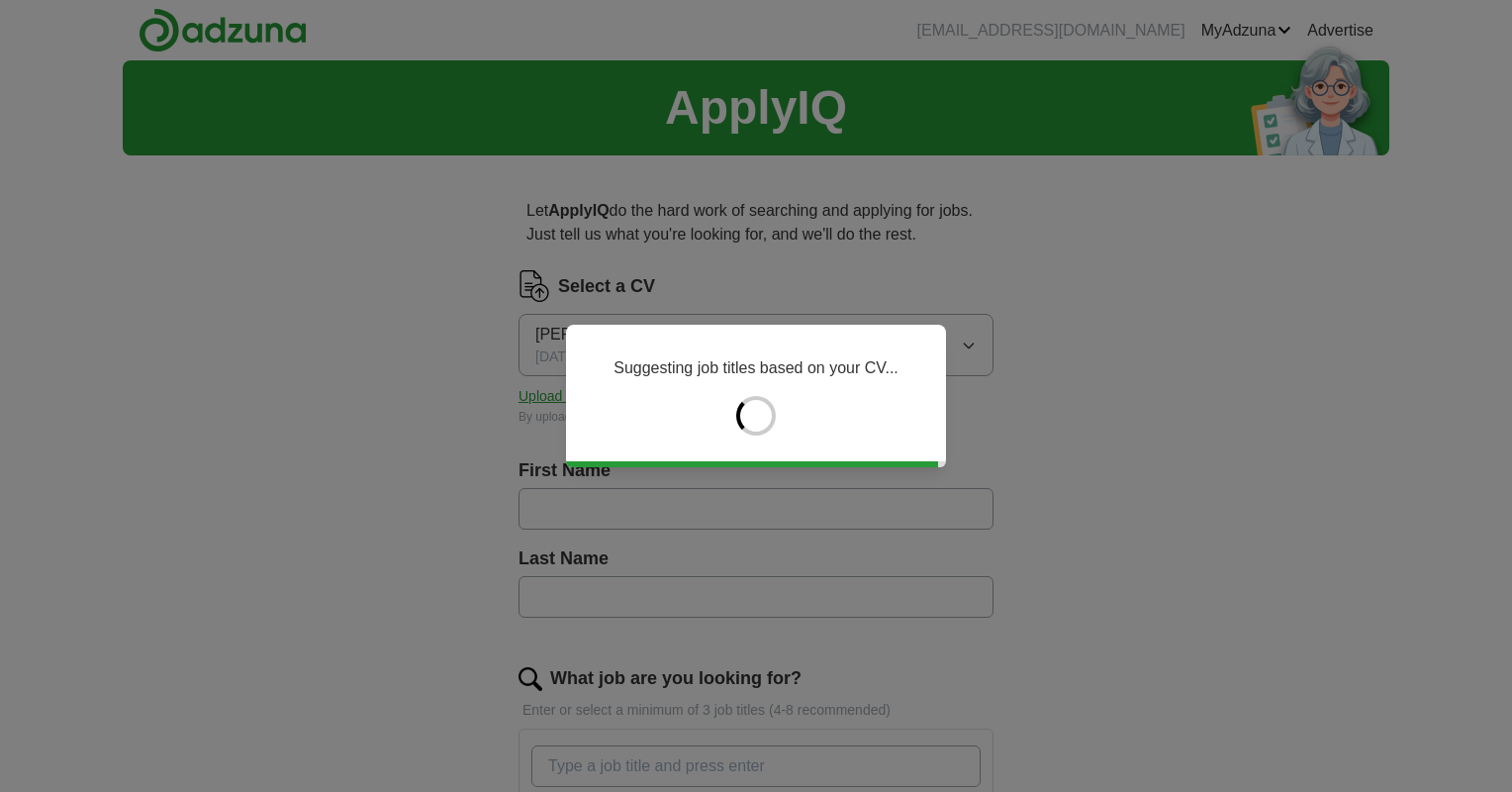 type on "******" 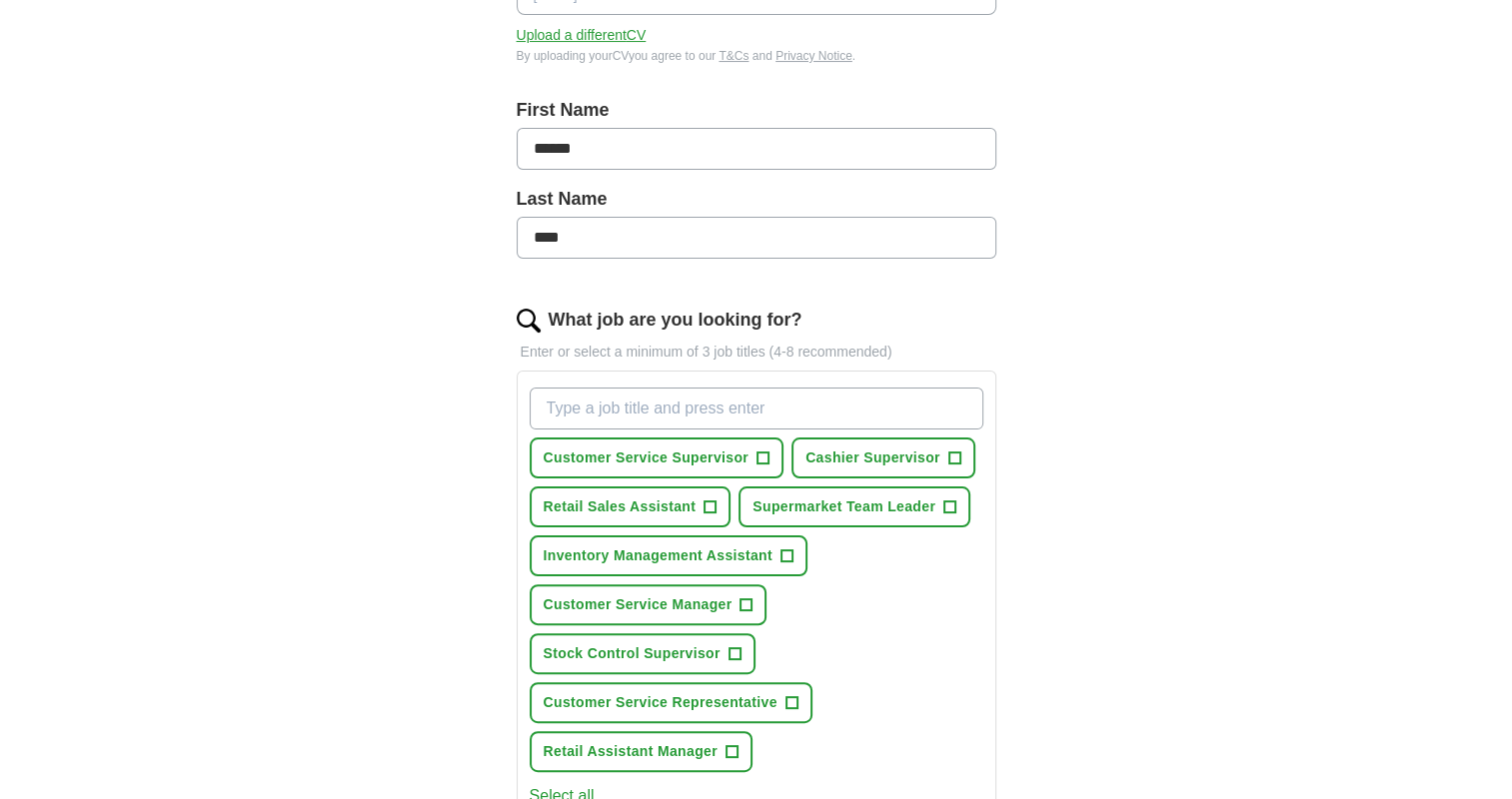 scroll, scrollTop: 400, scrollLeft: 0, axis: vertical 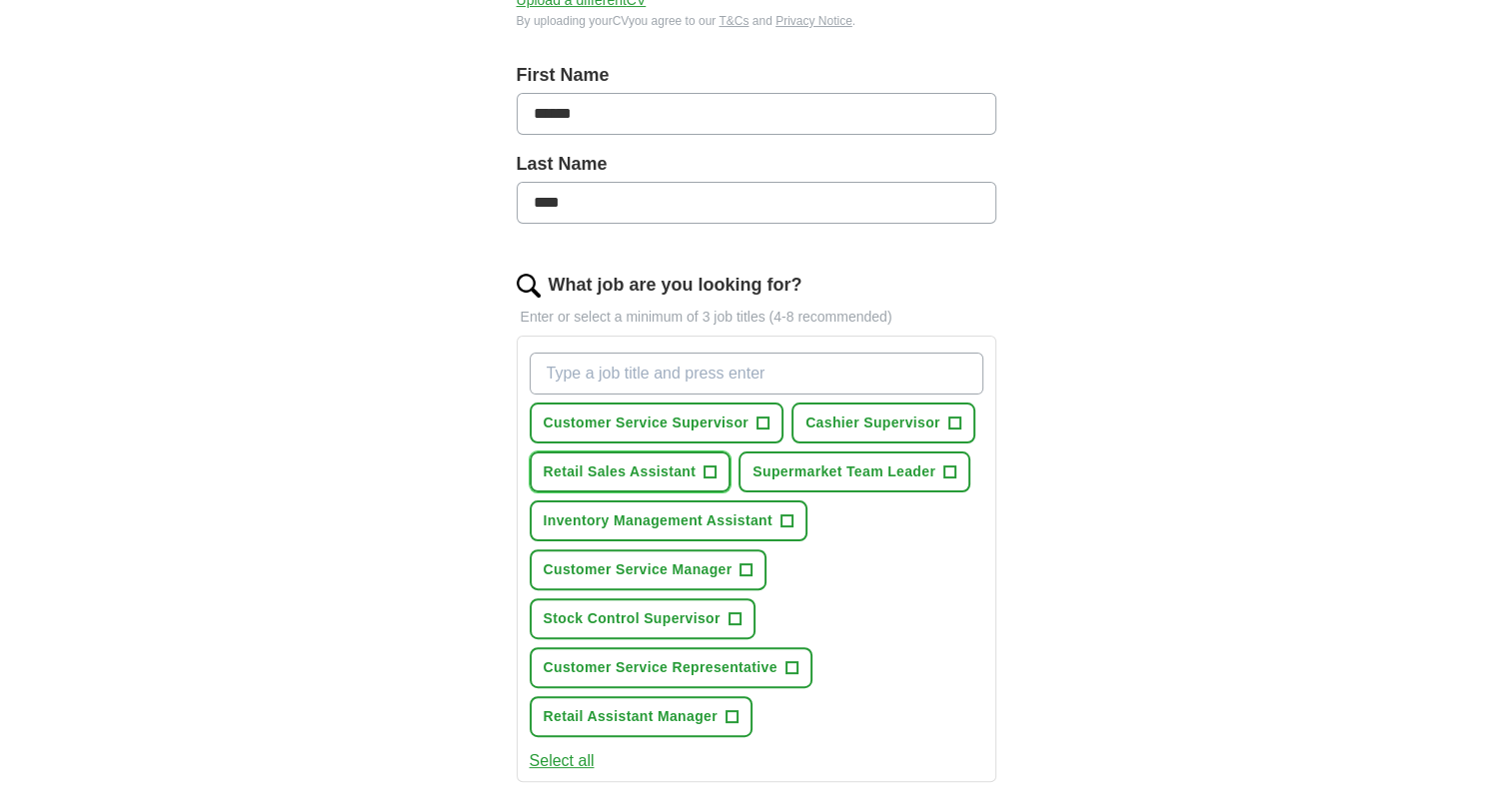 click on "+" at bounding box center (711, 472) 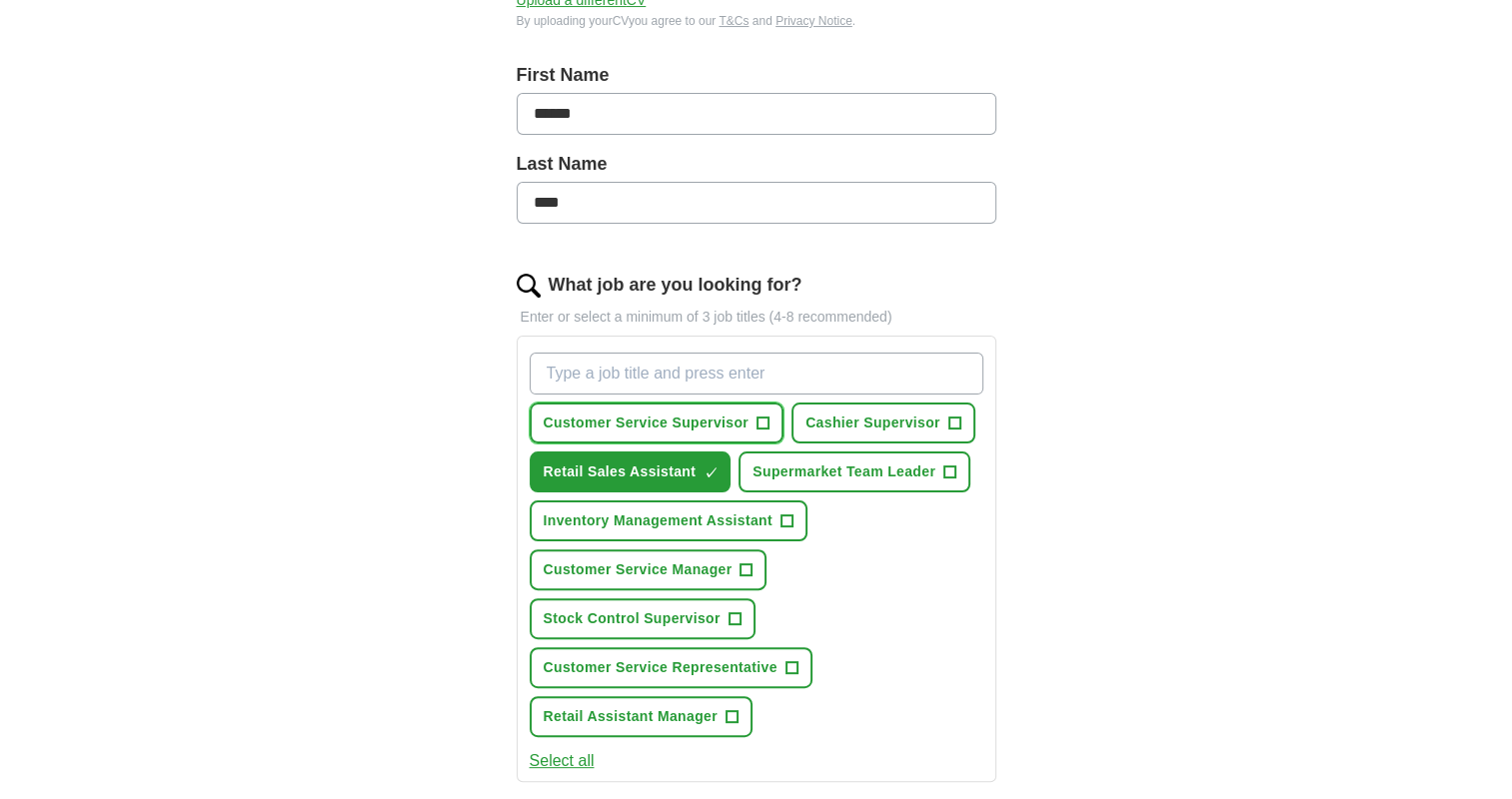 click on "+" at bounding box center (763, 423) 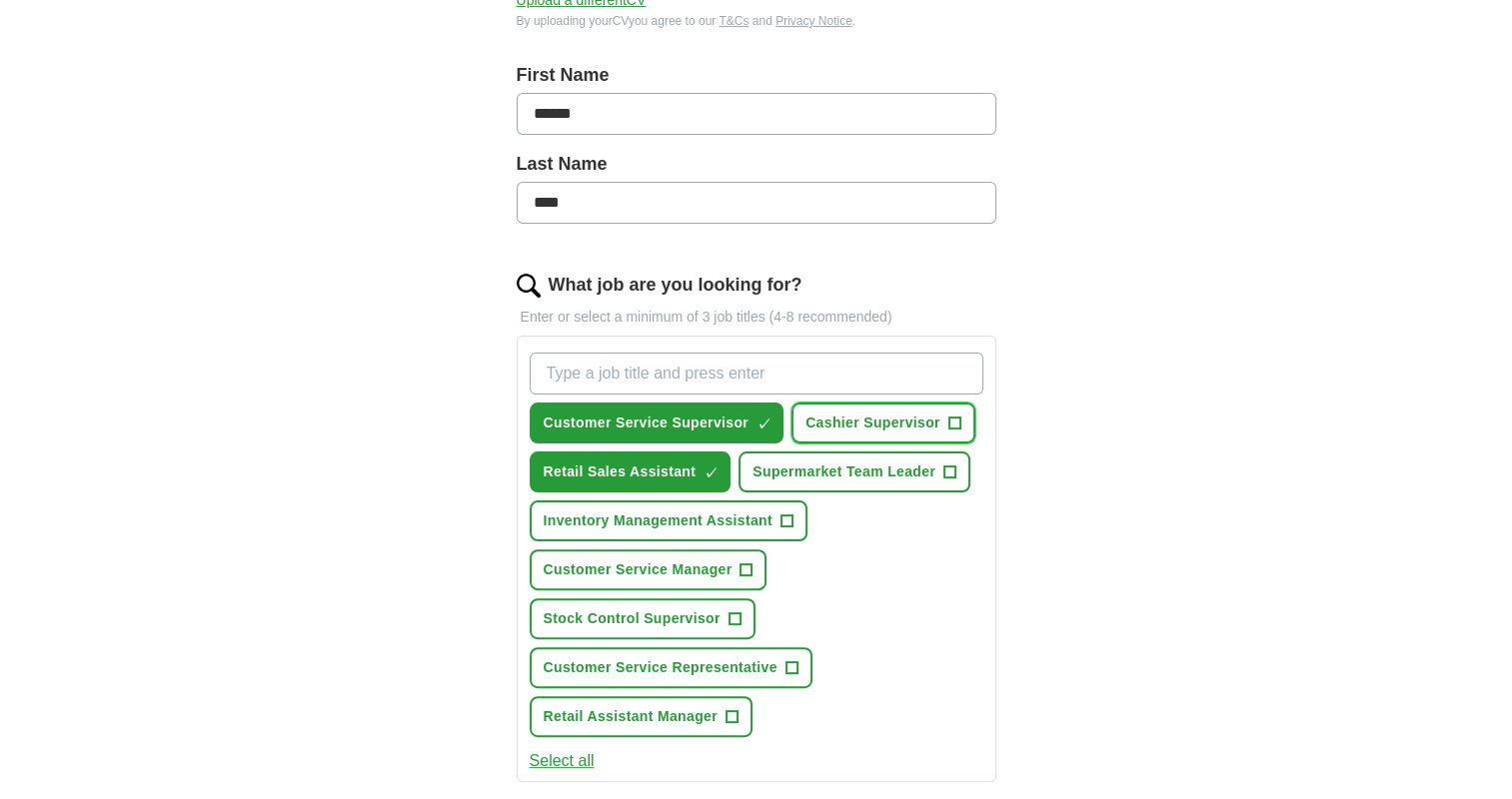 click on "+" at bounding box center [954, 423] 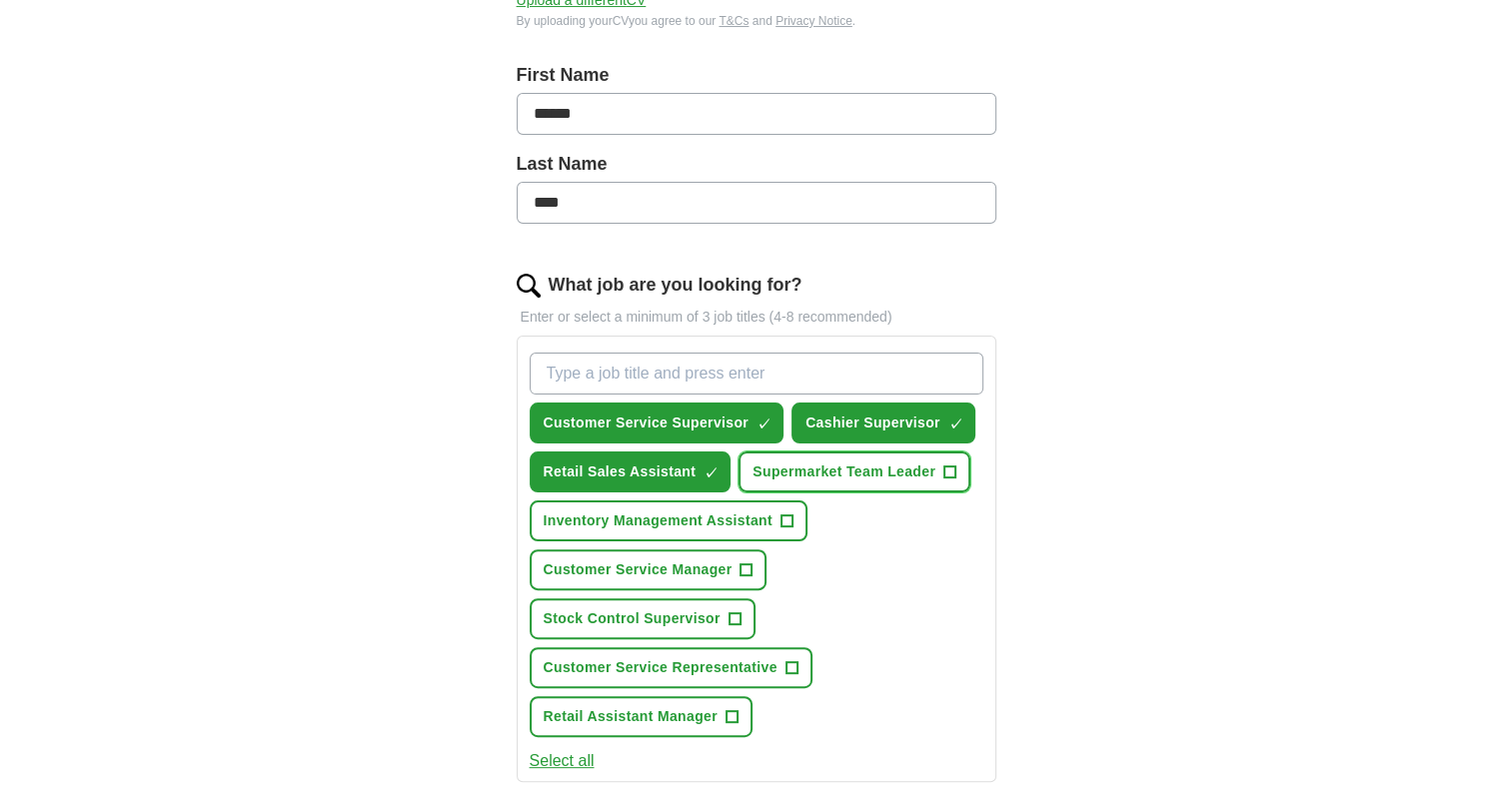 click on "+" at bounding box center (950, 472) 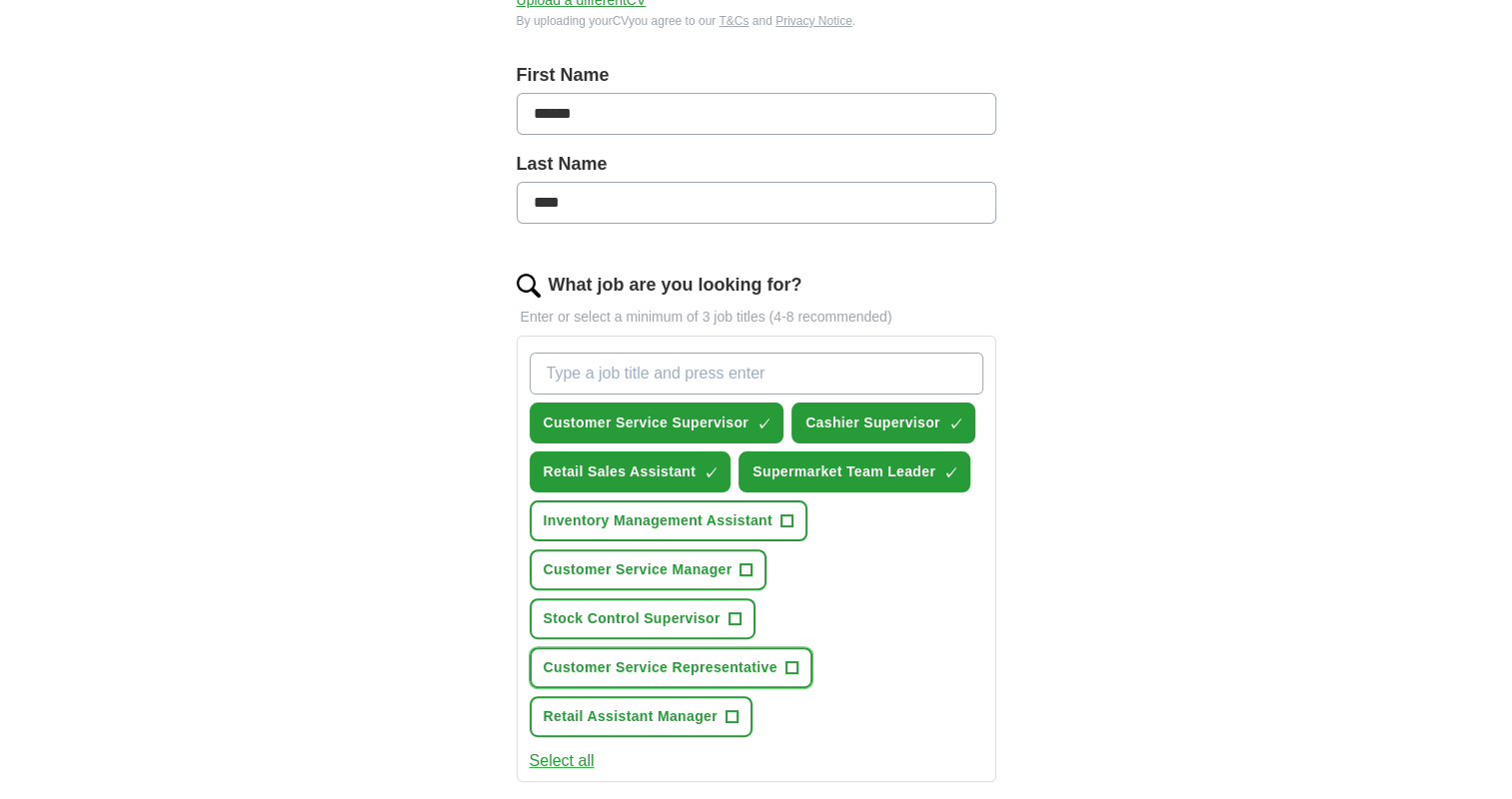 click on "+" at bounding box center (791, 668) 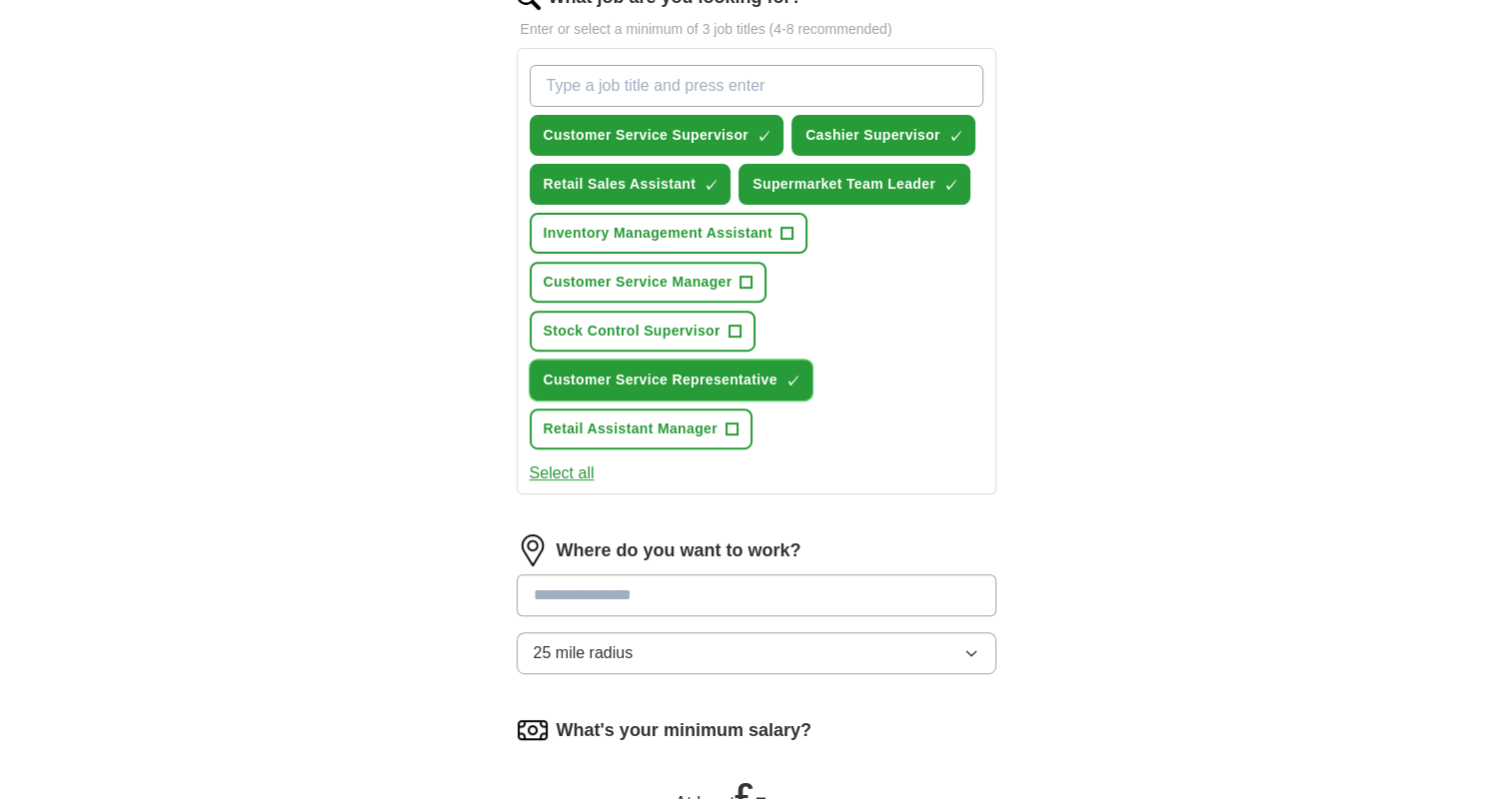 scroll, scrollTop: 699, scrollLeft: 0, axis: vertical 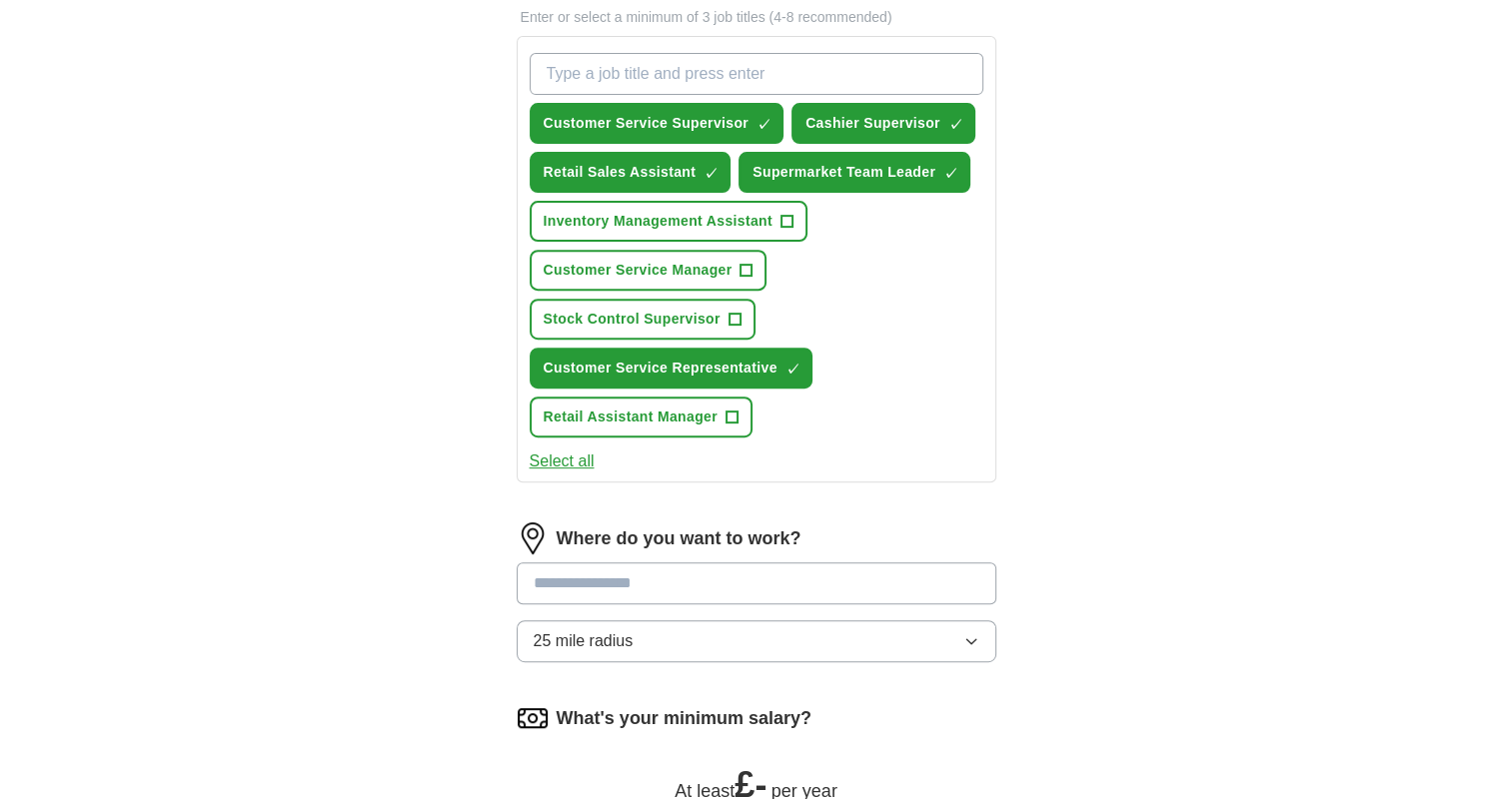 click at bounding box center [756, 583] 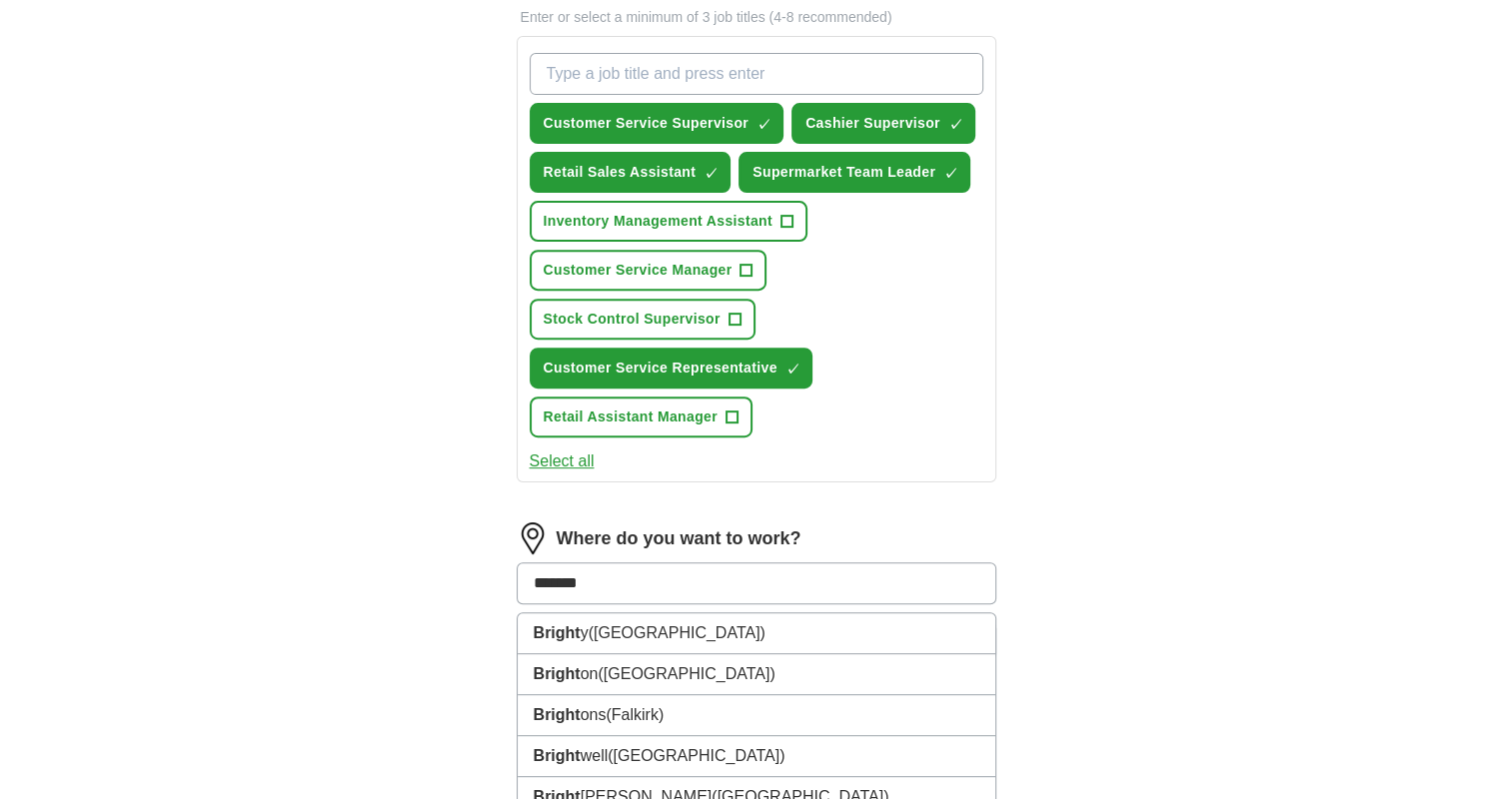 type on "********" 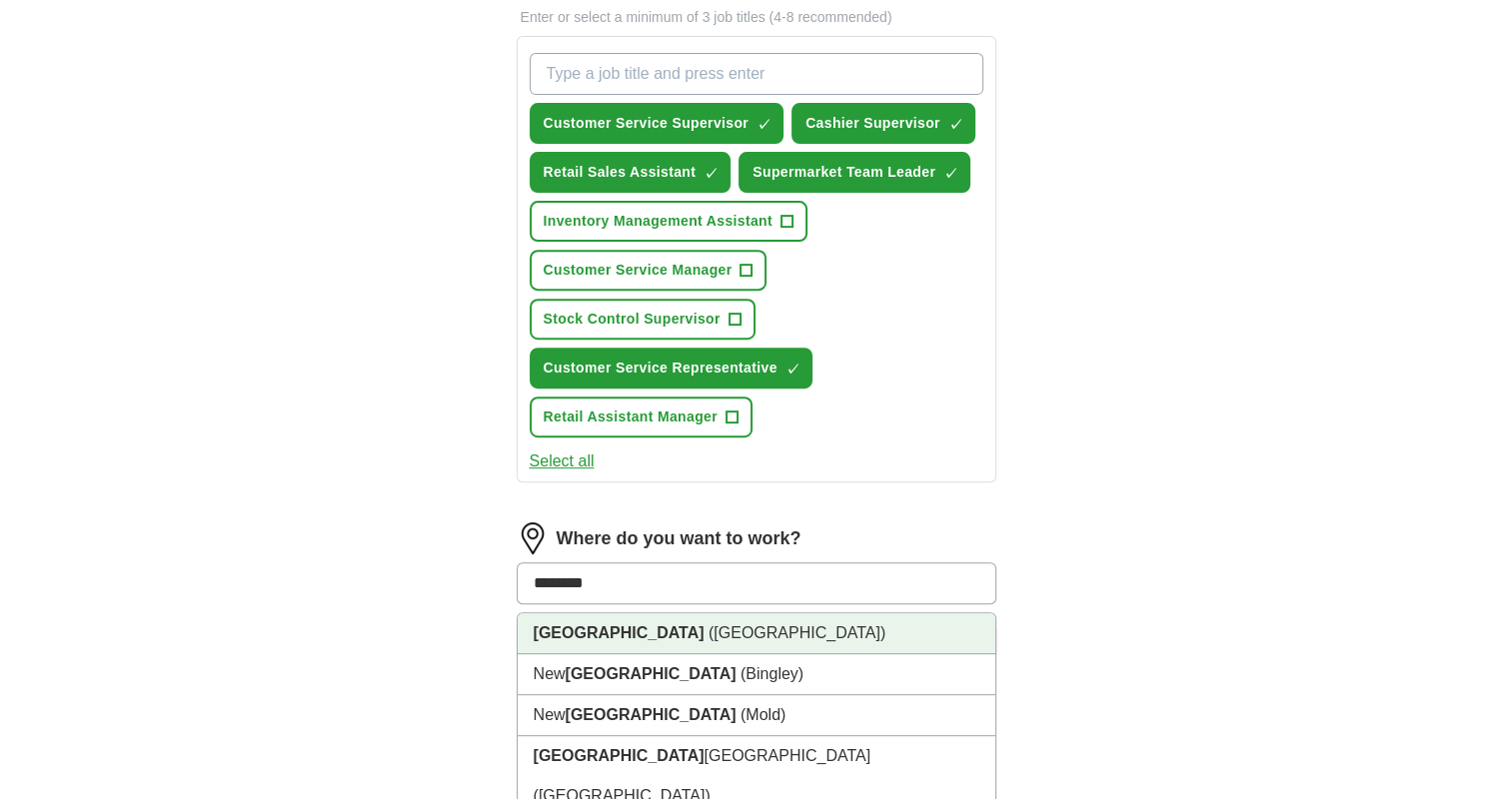 click on "(East Sussex)" at bounding box center [796, 632] 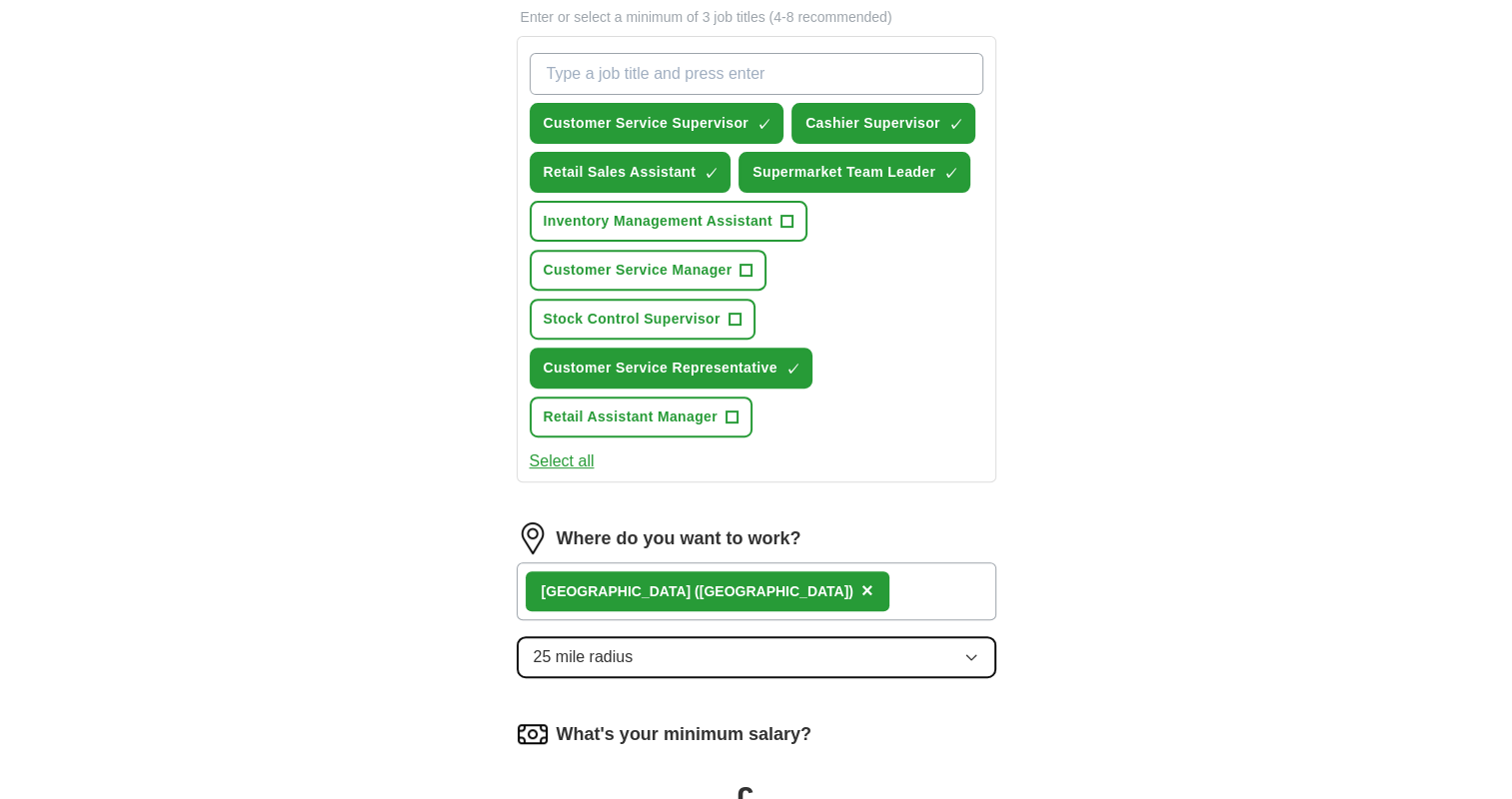 click on "25 mile radius" at bounding box center (756, 657) 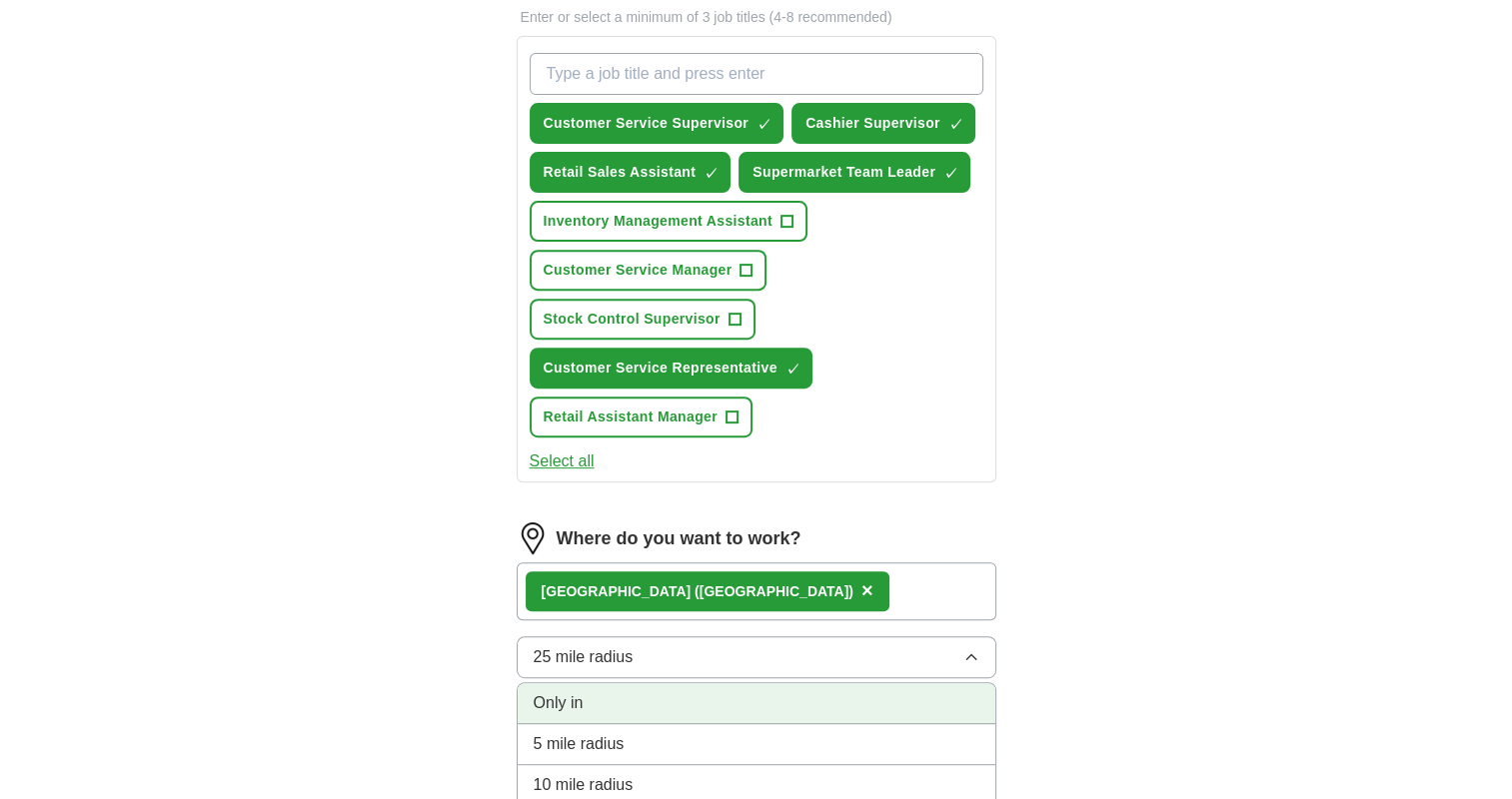 click on "Only in" at bounding box center [756, 703] 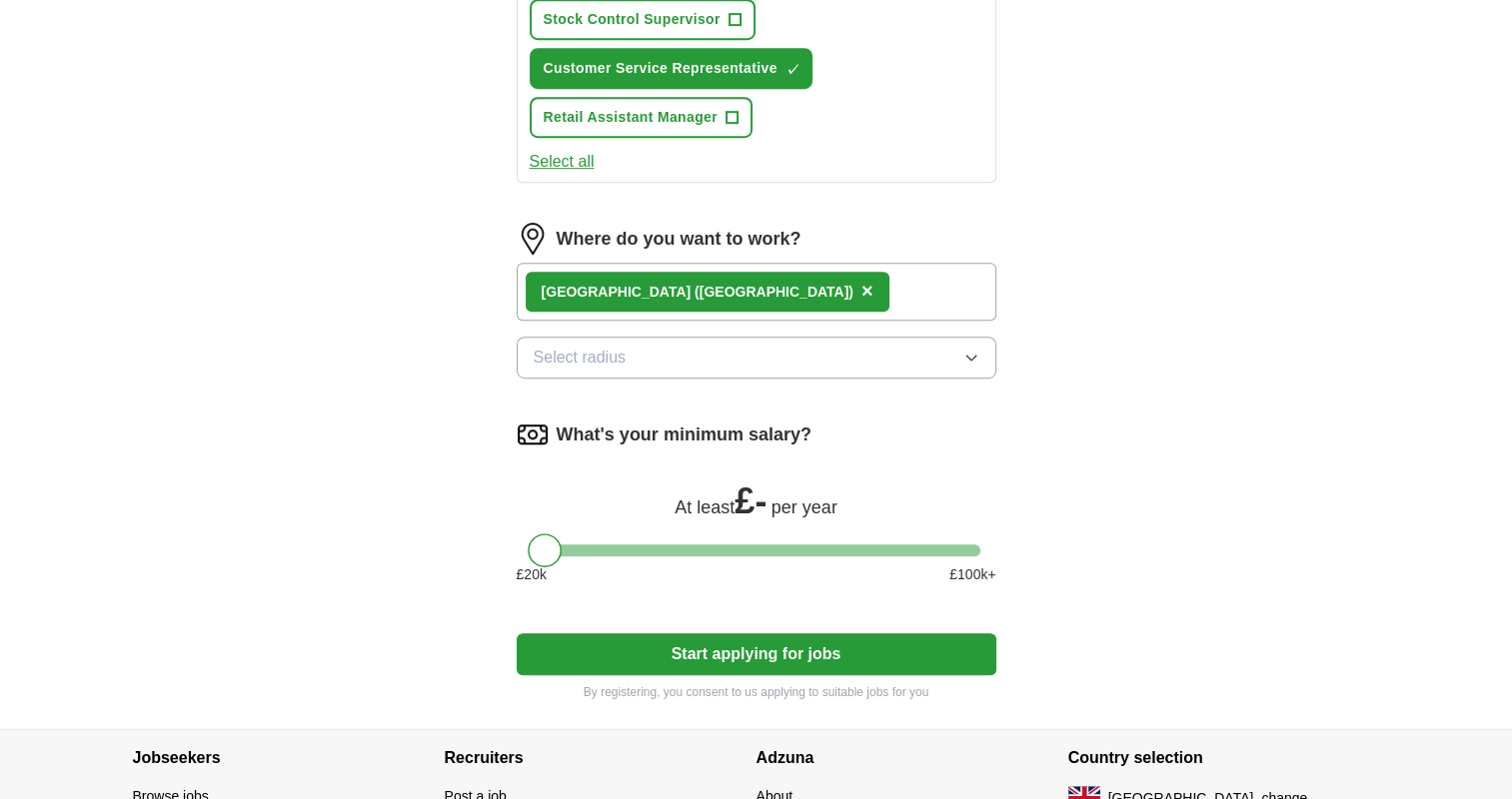 scroll, scrollTop: 1099, scrollLeft: 0, axis: vertical 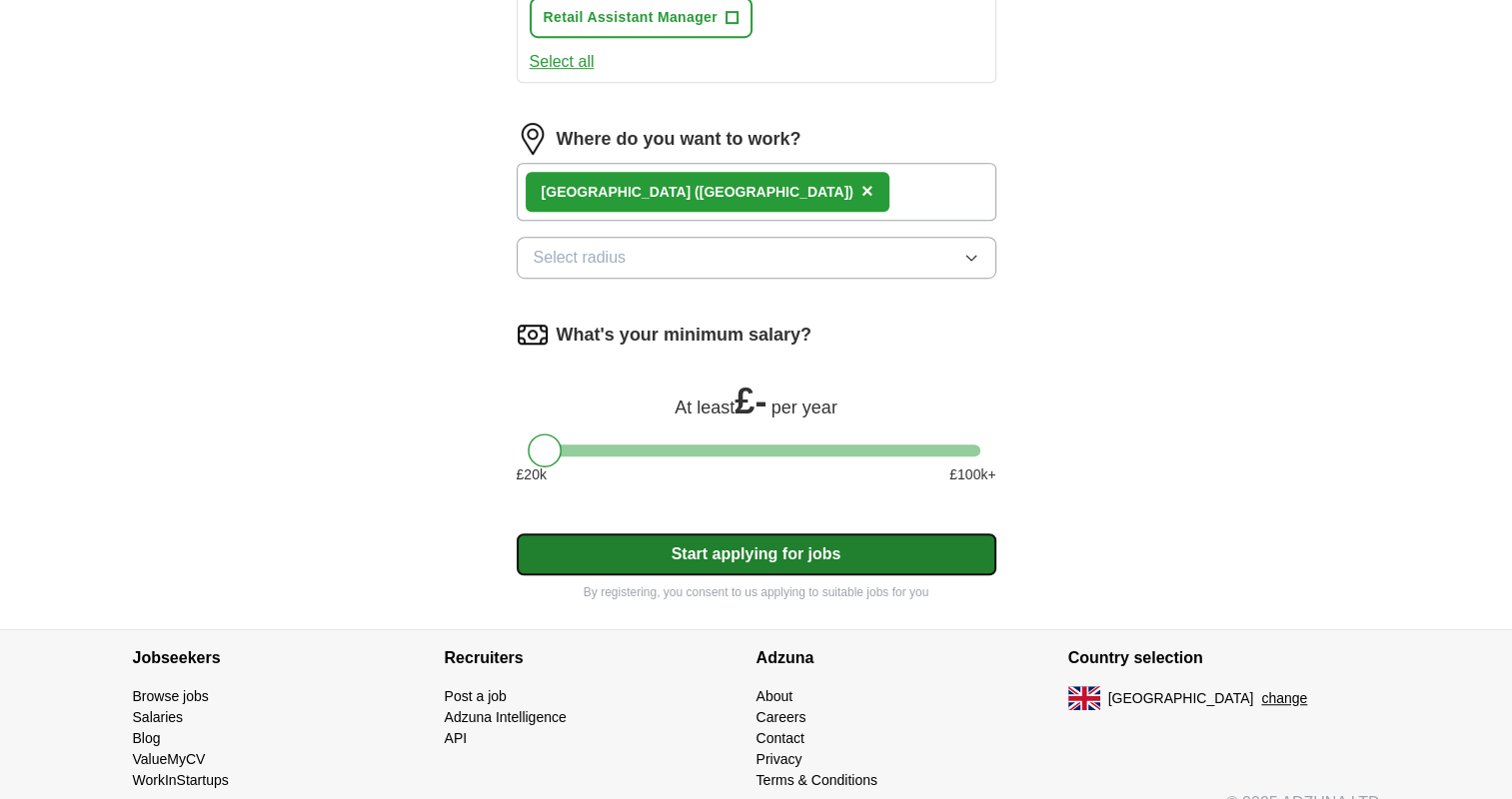 click on "Start applying for jobs" at bounding box center [756, 554] 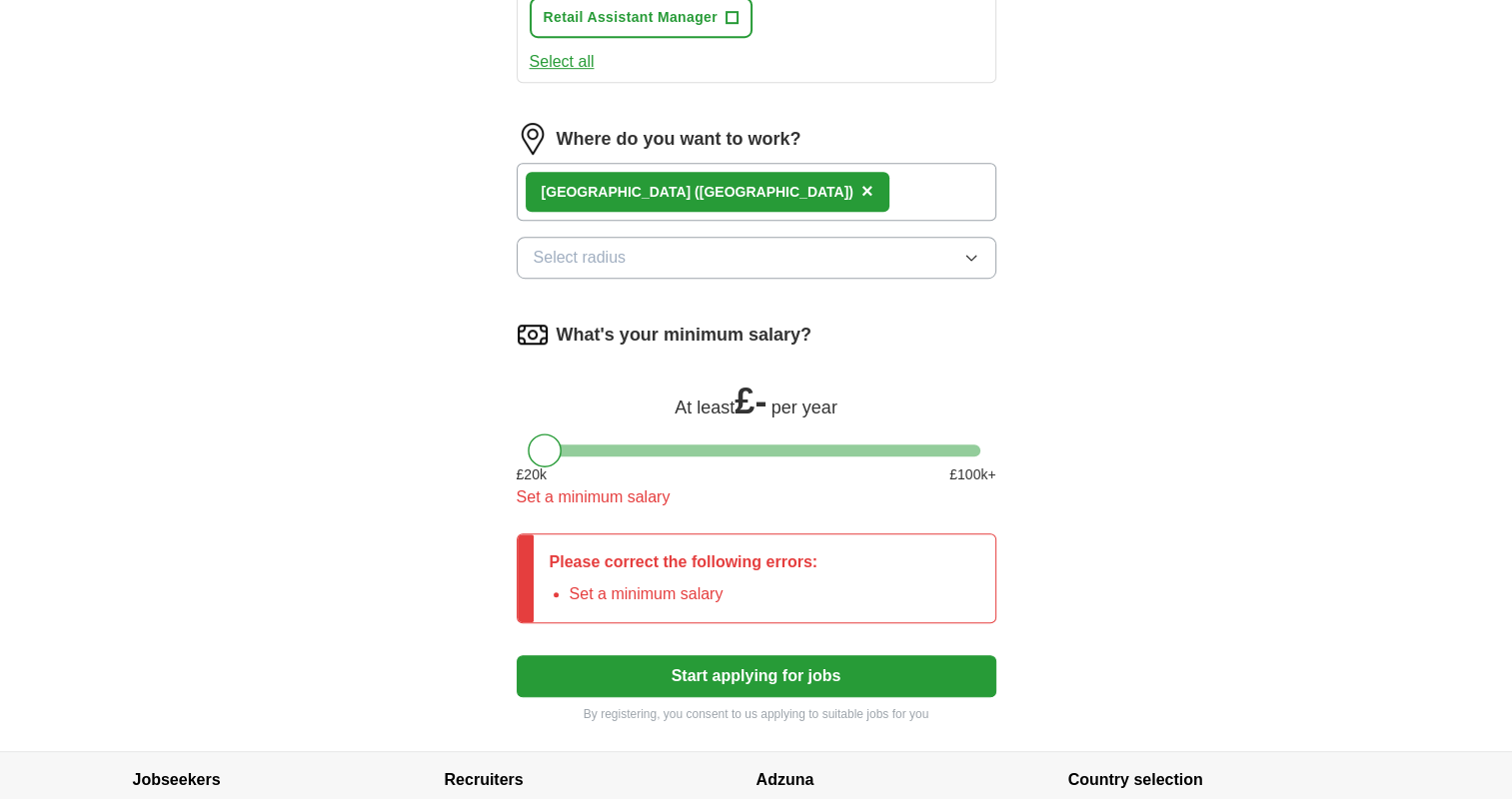 click at bounding box center [545, 450] 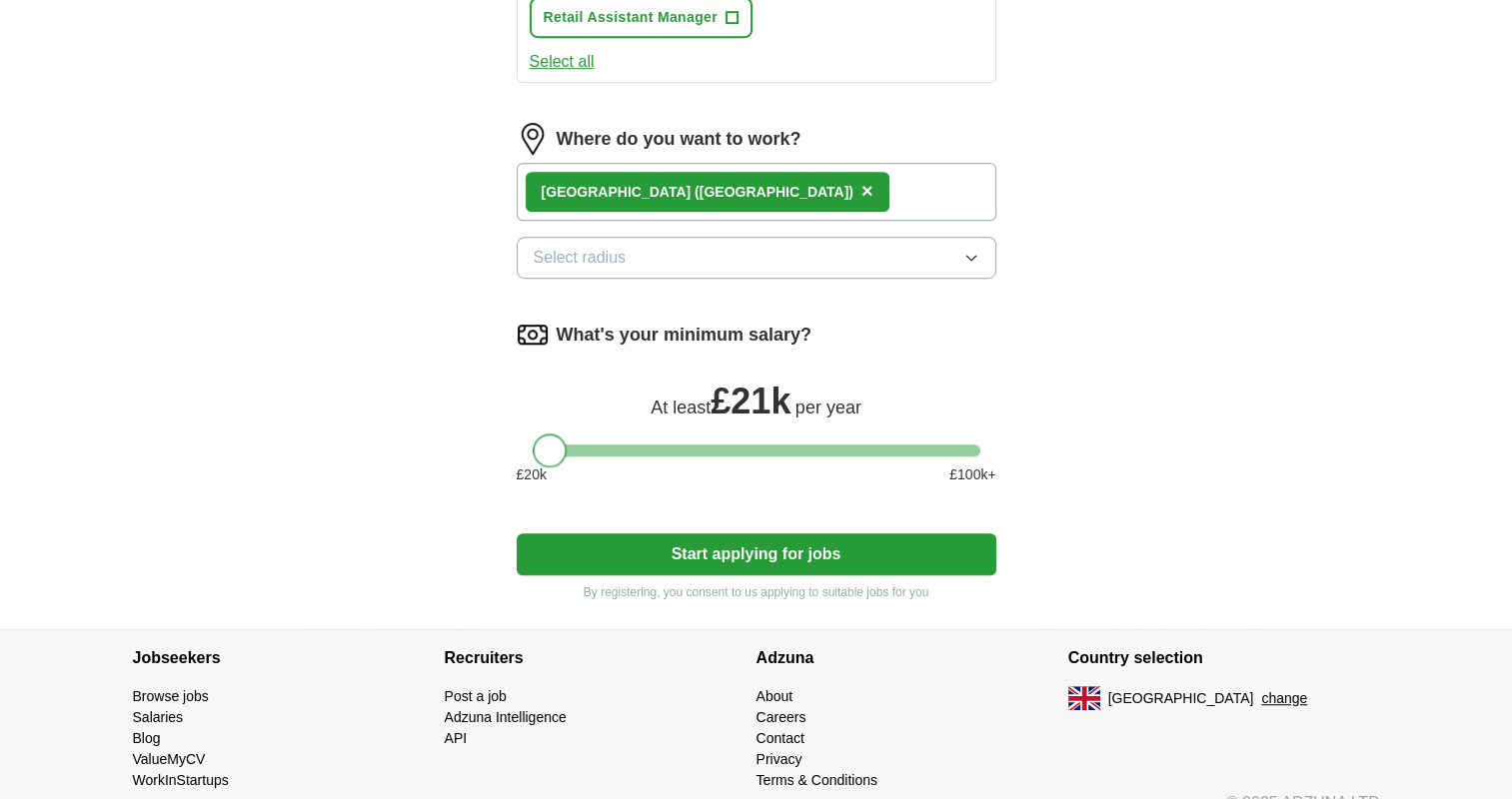 click at bounding box center (550, 450) 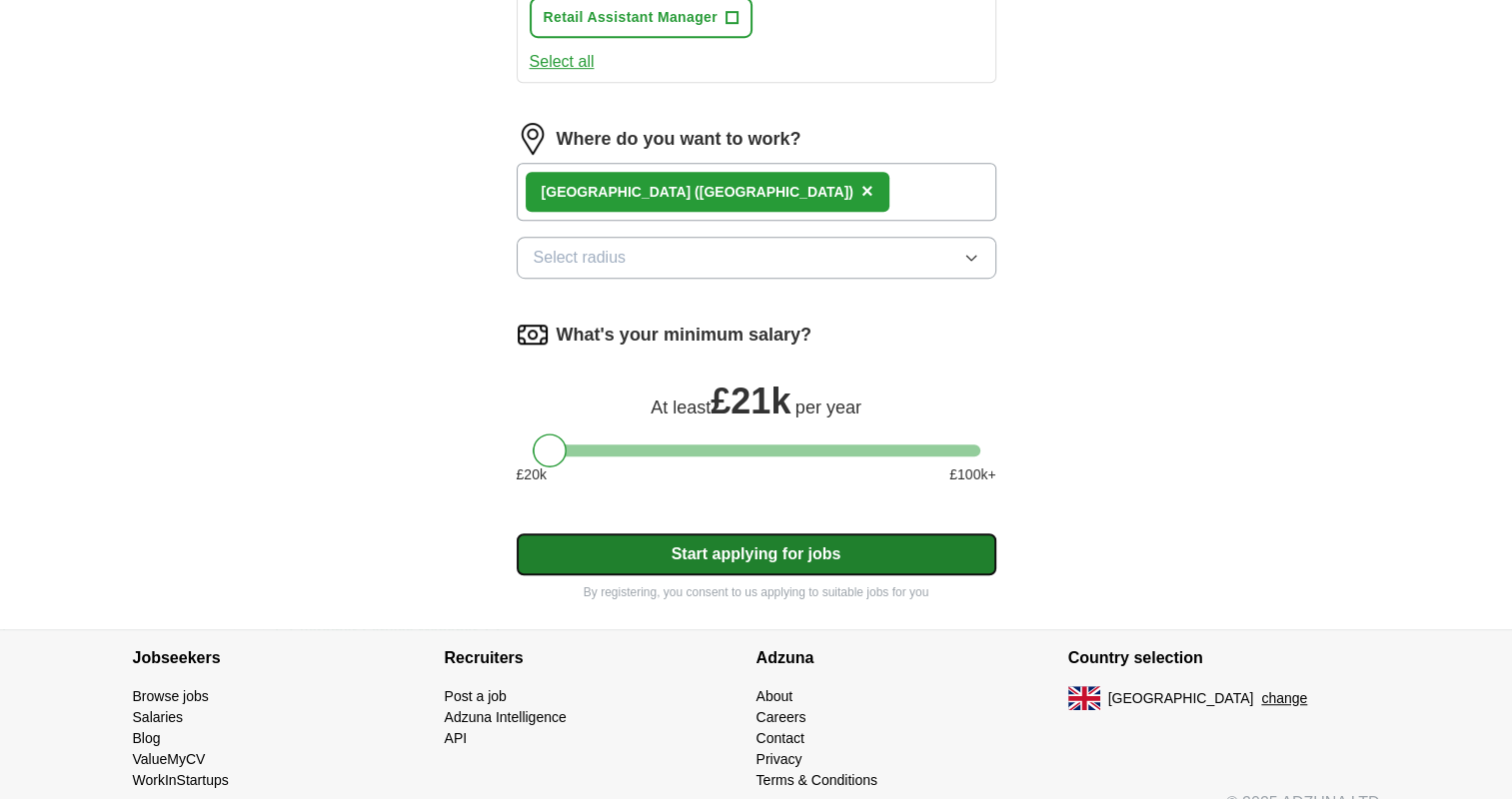 click on "Start applying for jobs" at bounding box center [756, 554] 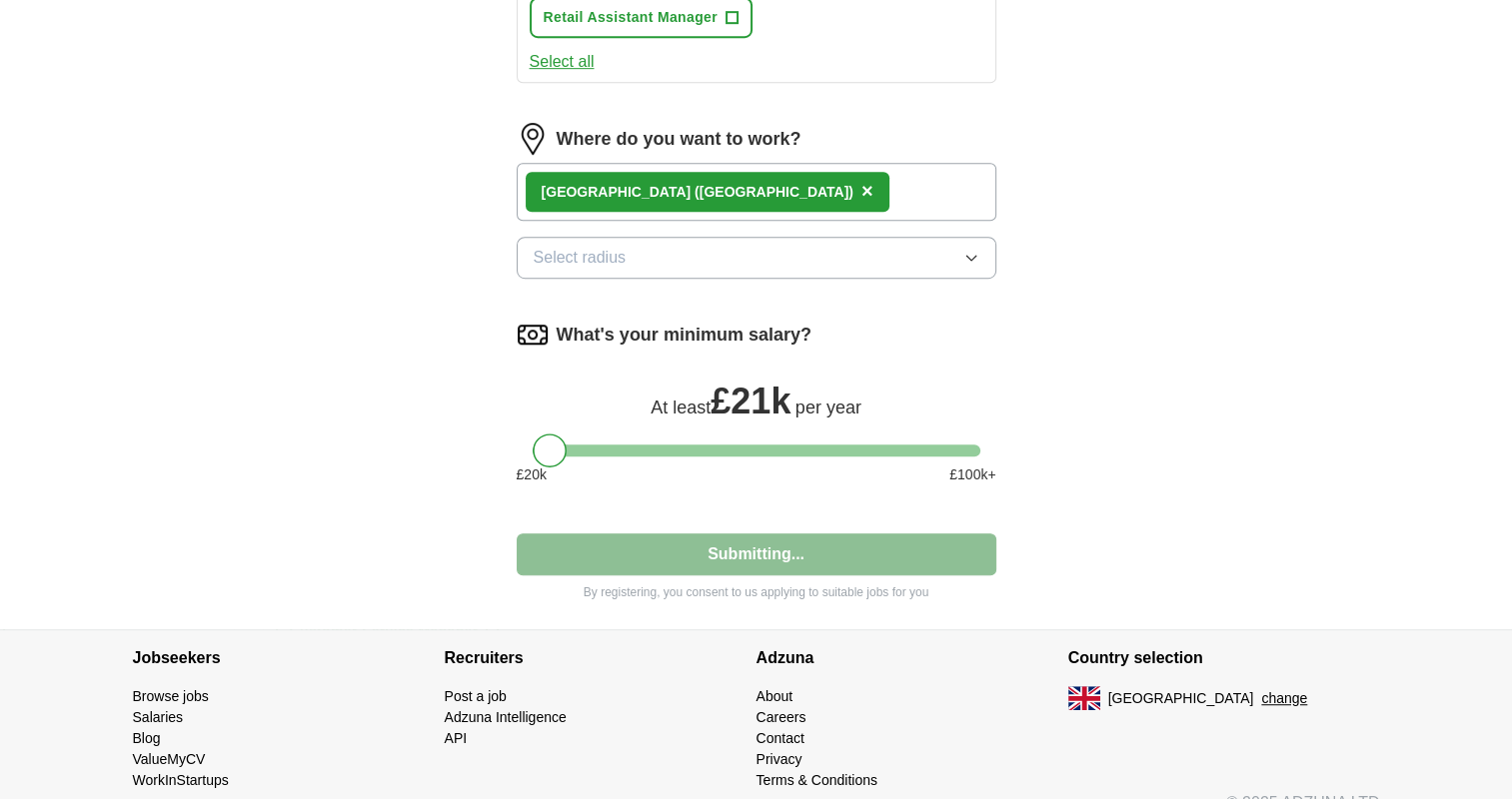 select on "**" 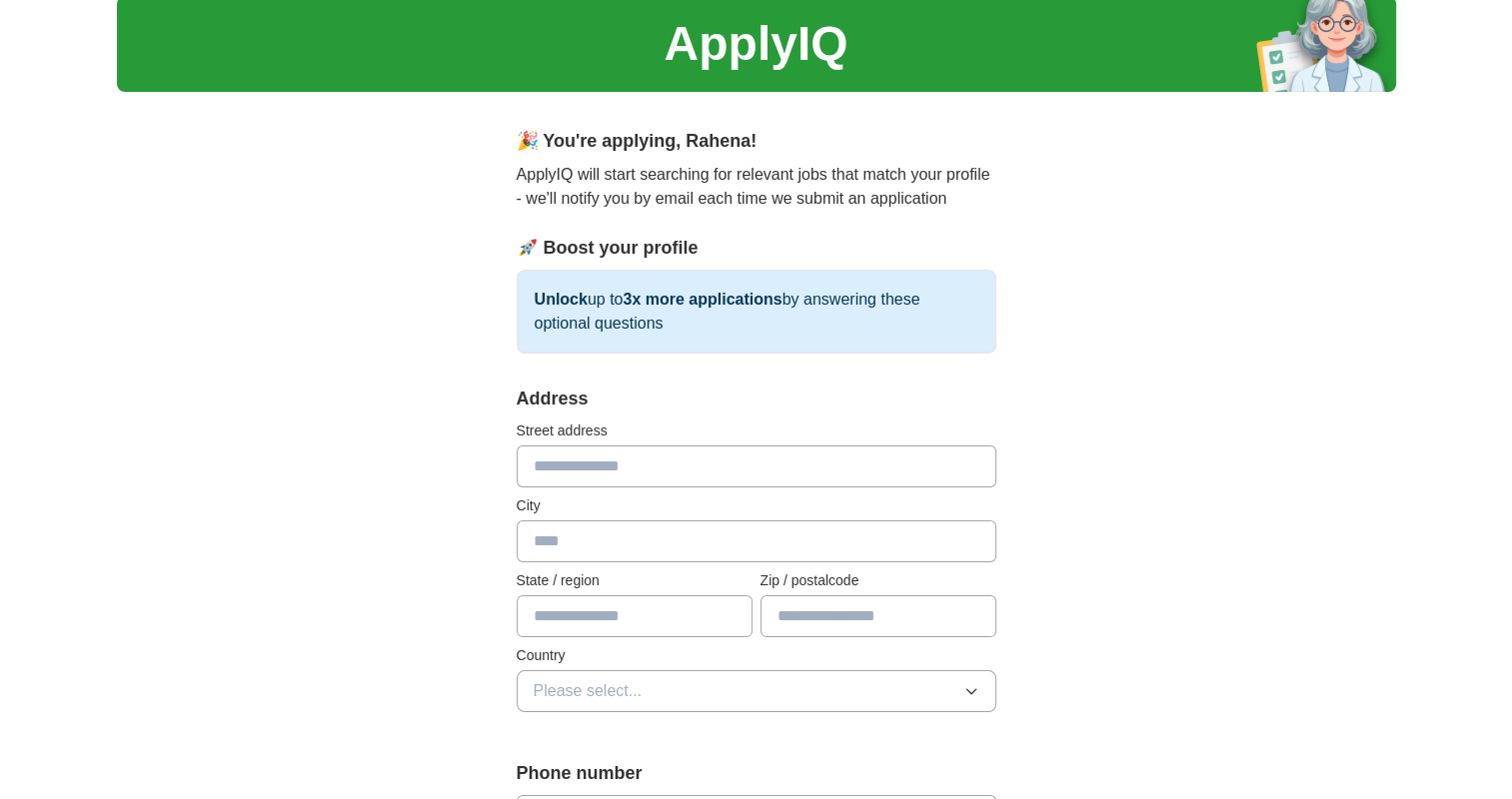 scroll, scrollTop: 100, scrollLeft: 0, axis: vertical 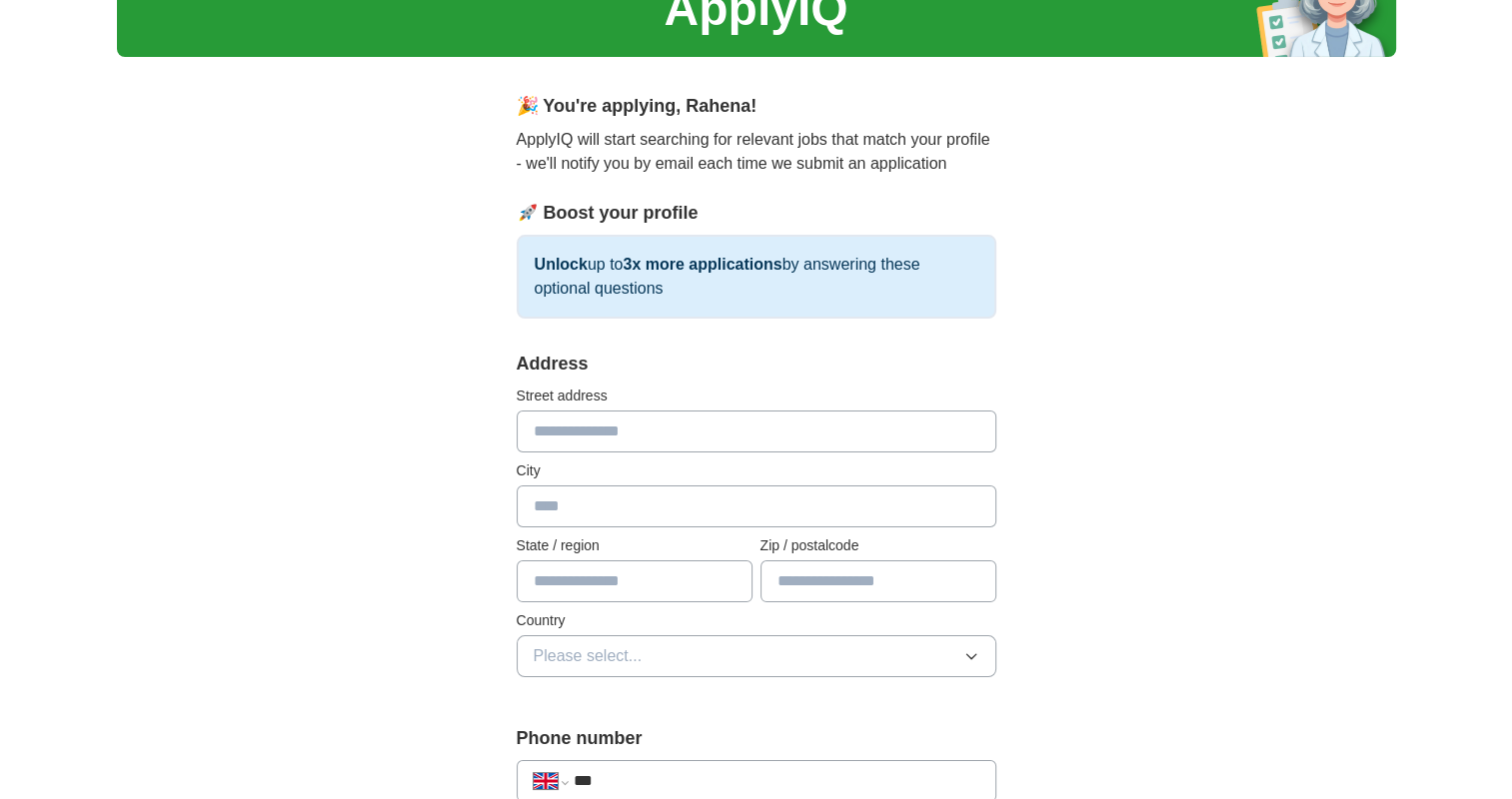 click at bounding box center (756, 431) 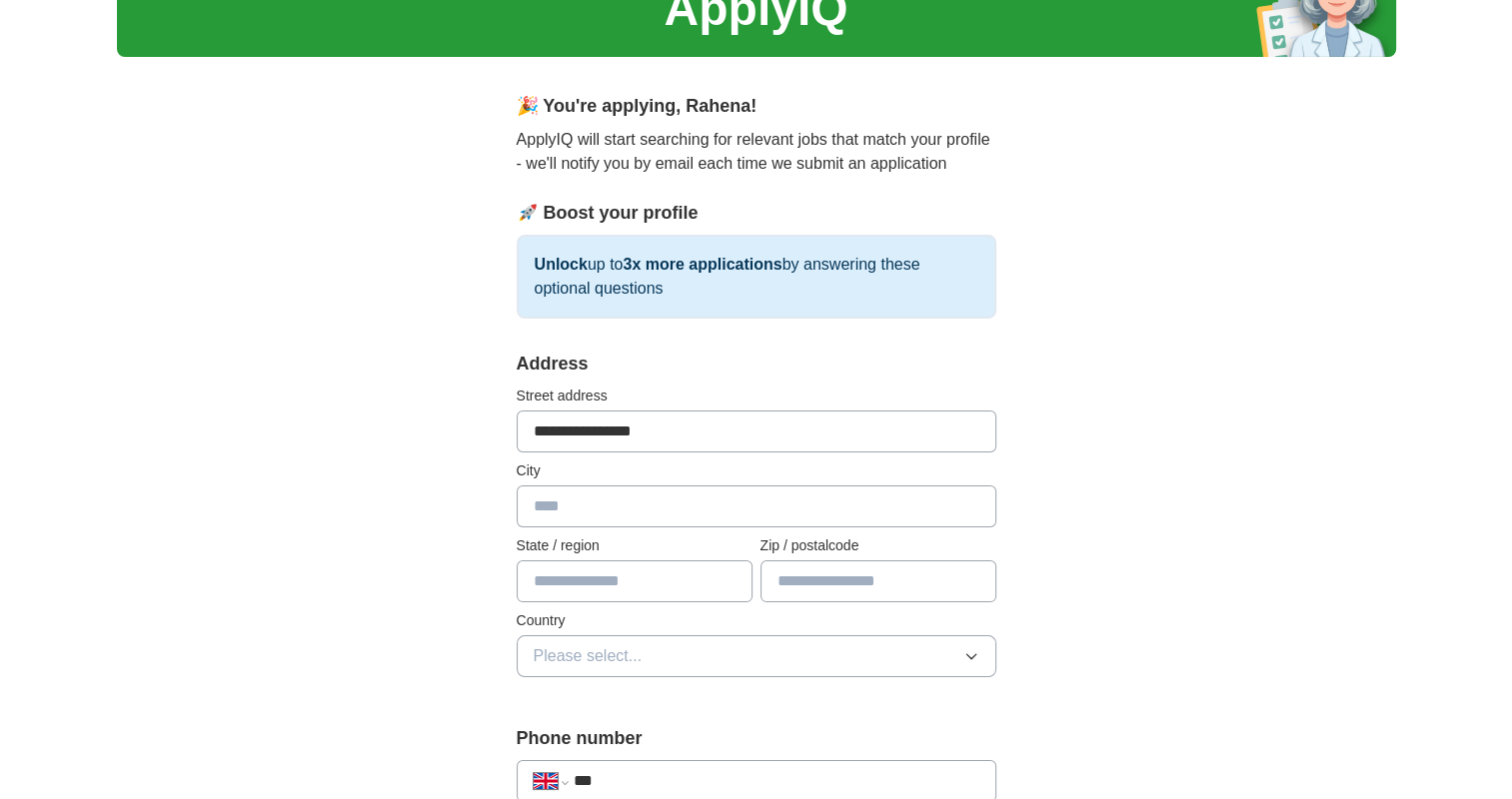 type on "**********" 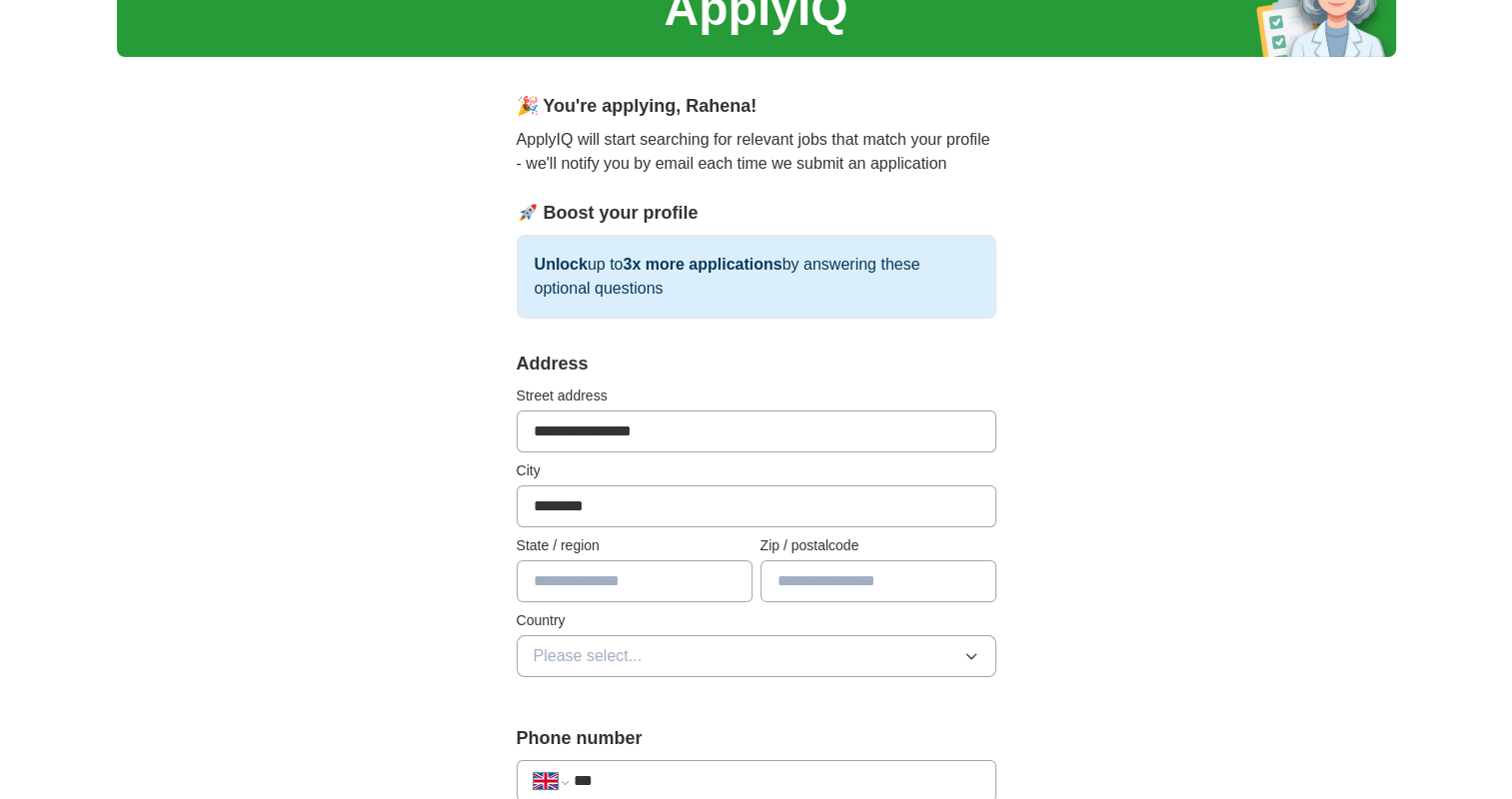 type on "********" 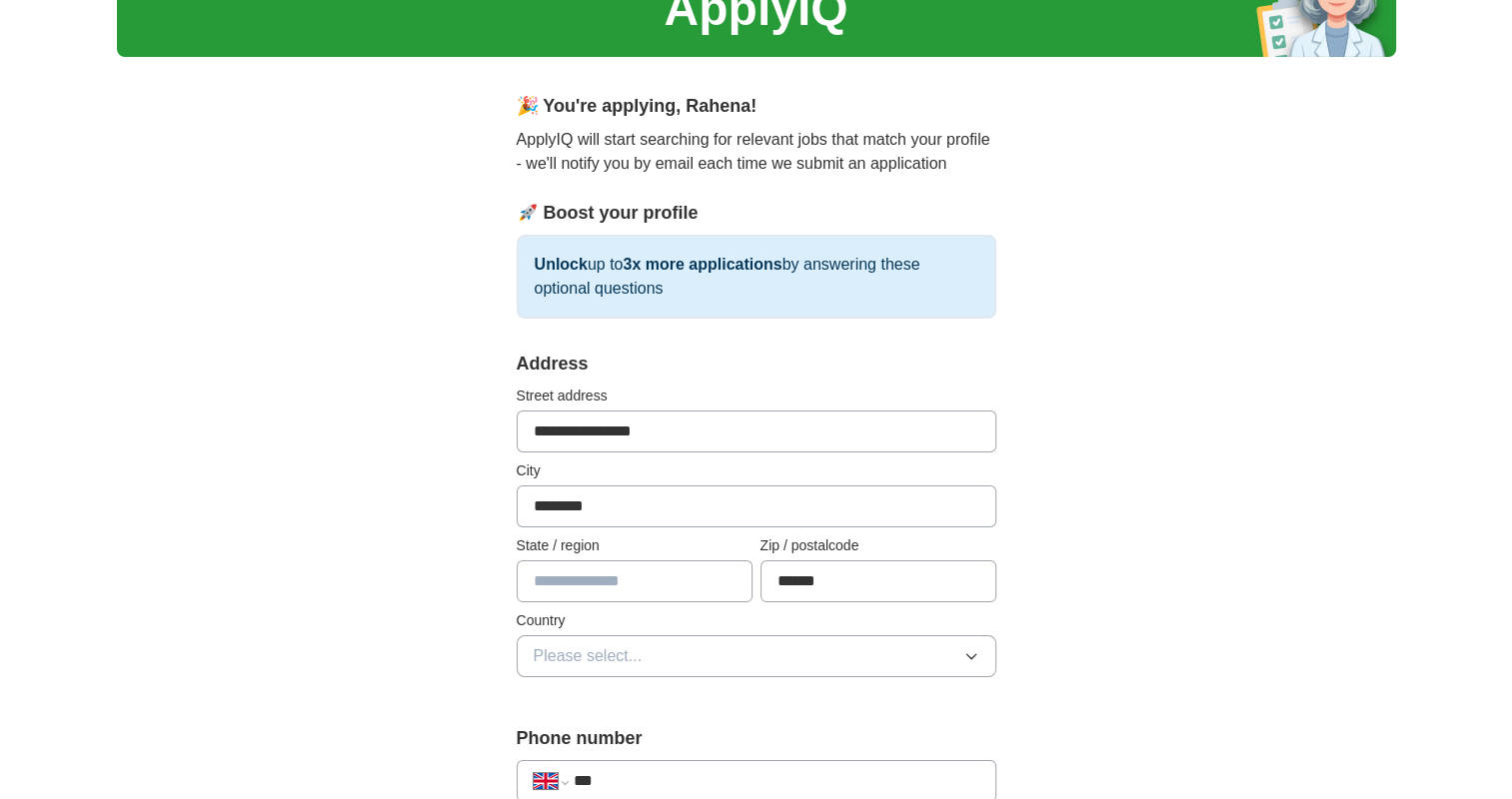 type on "******" 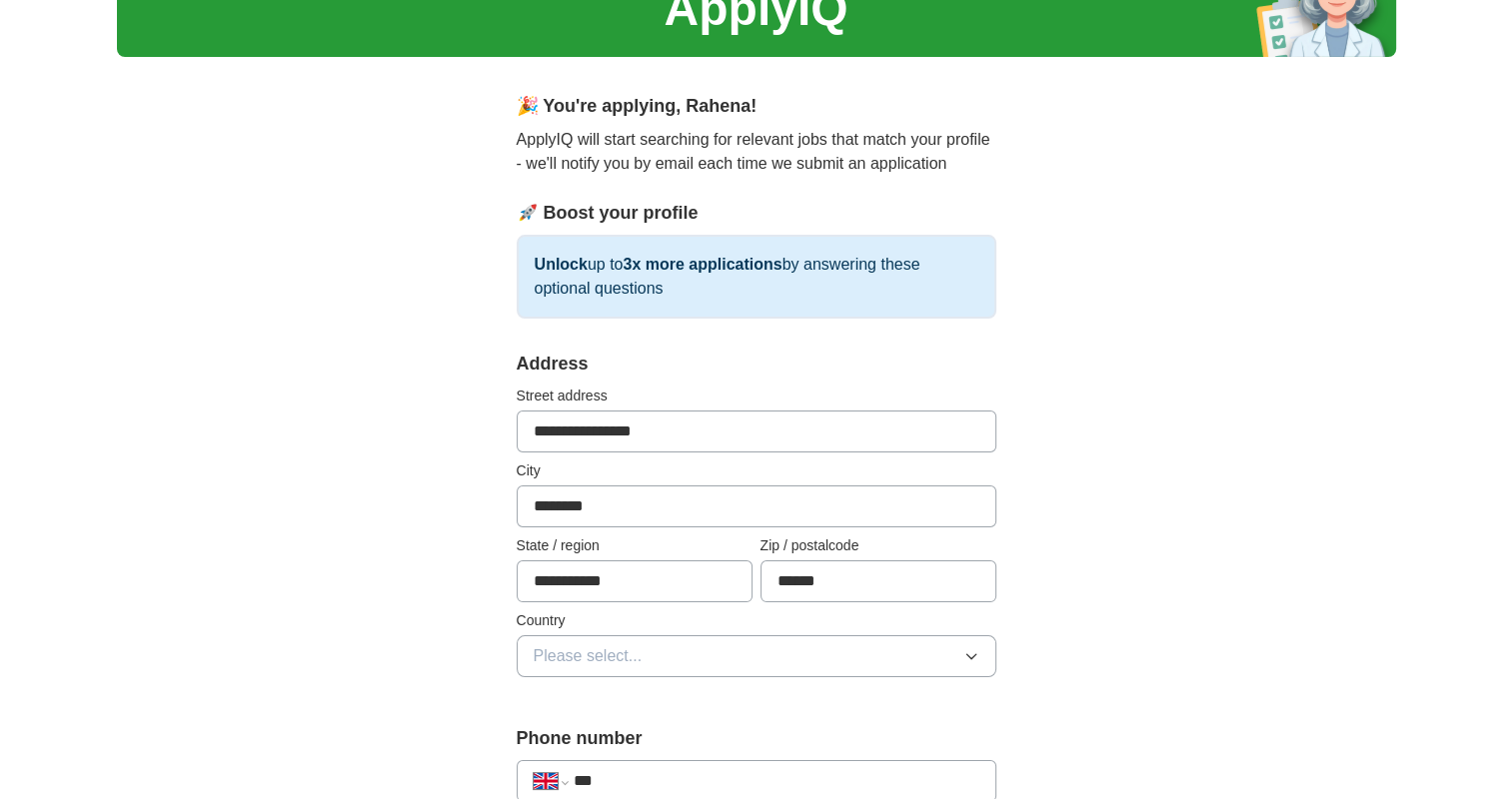 type on "**********" 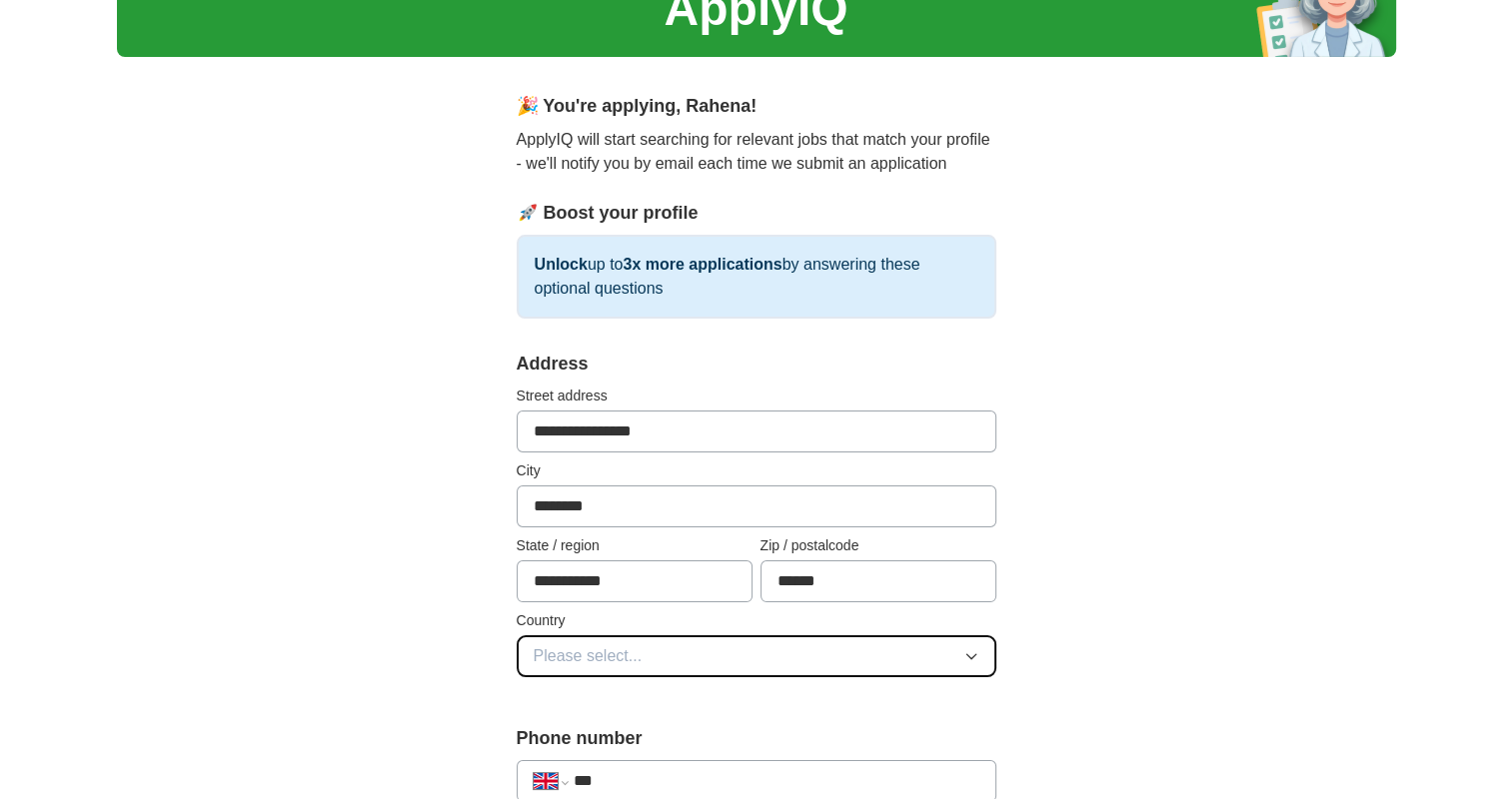 click on "Please select..." at bounding box center [588, 656] 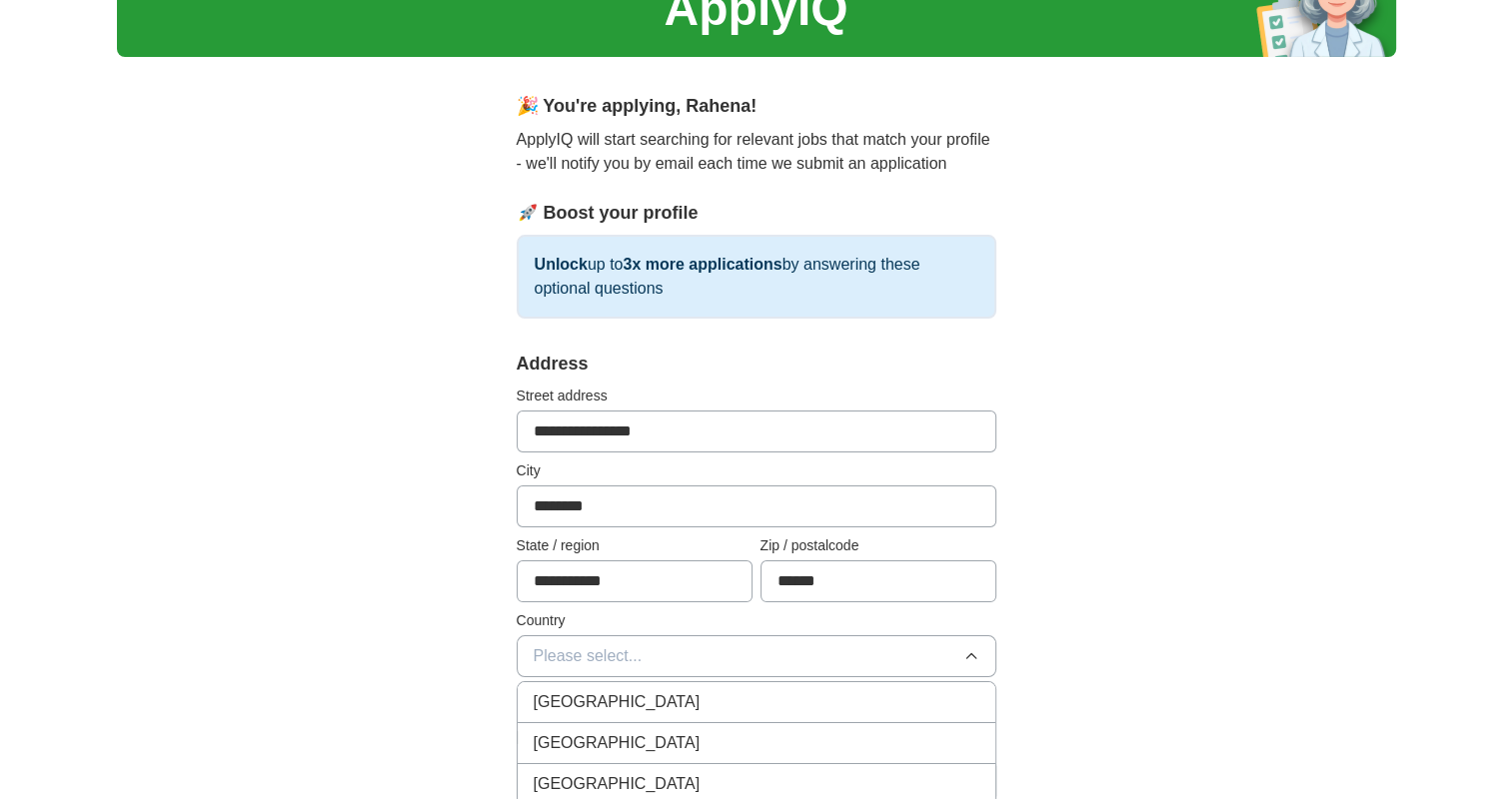 click on "[GEOGRAPHIC_DATA]" at bounding box center [617, 702] 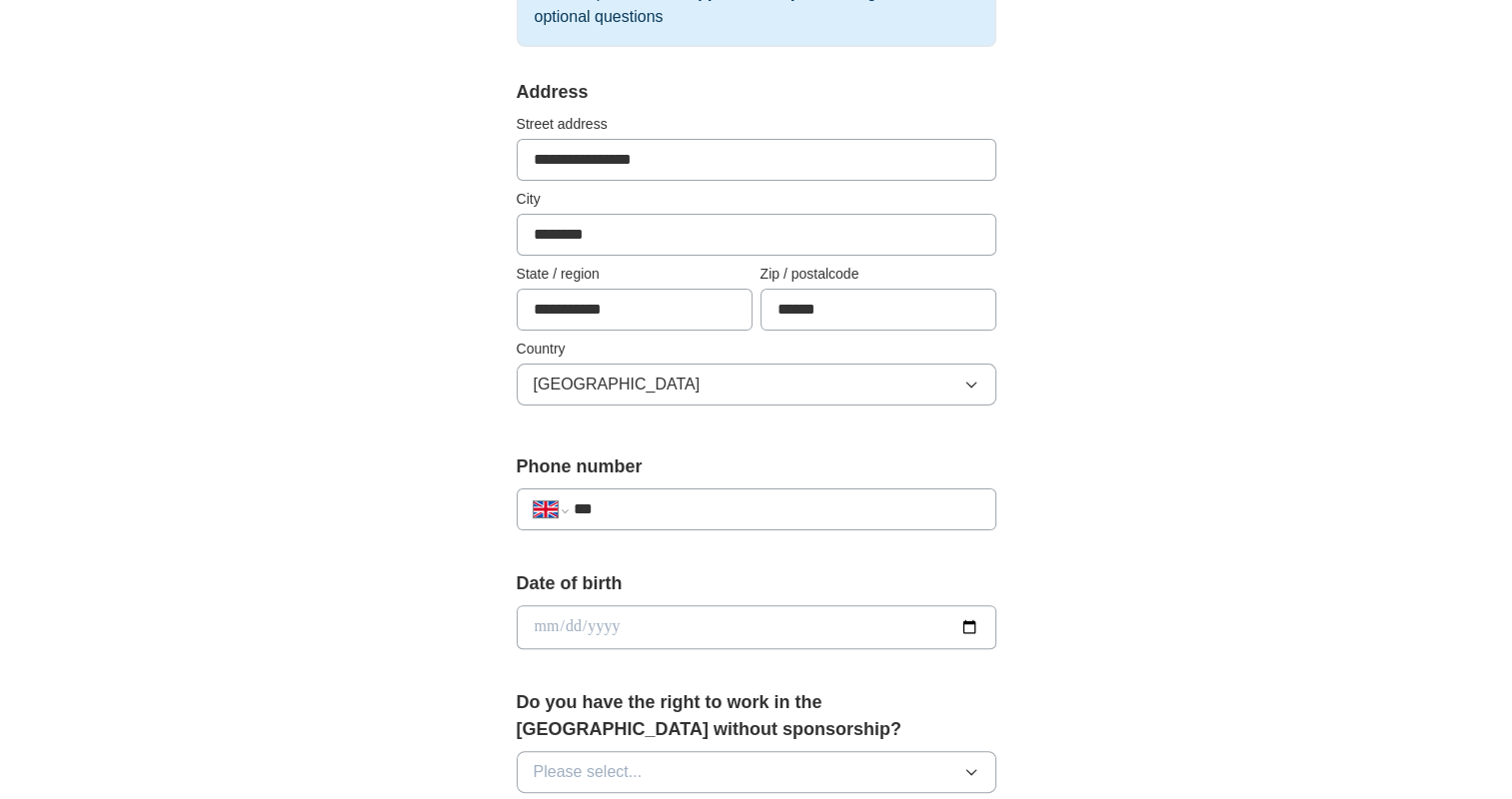 scroll, scrollTop: 400, scrollLeft: 0, axis: vertical 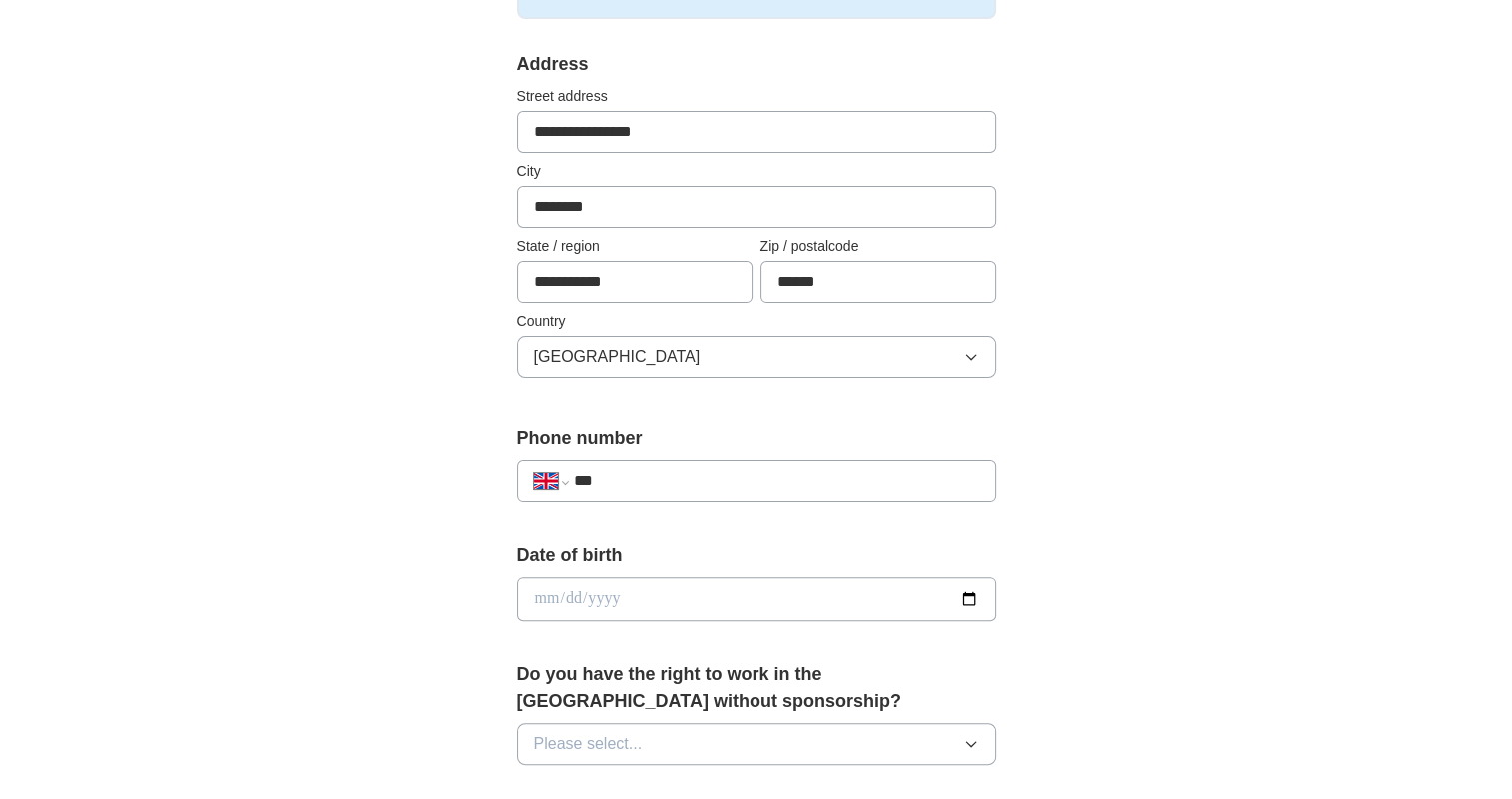 click on "***" at bounding box center [775, 481] 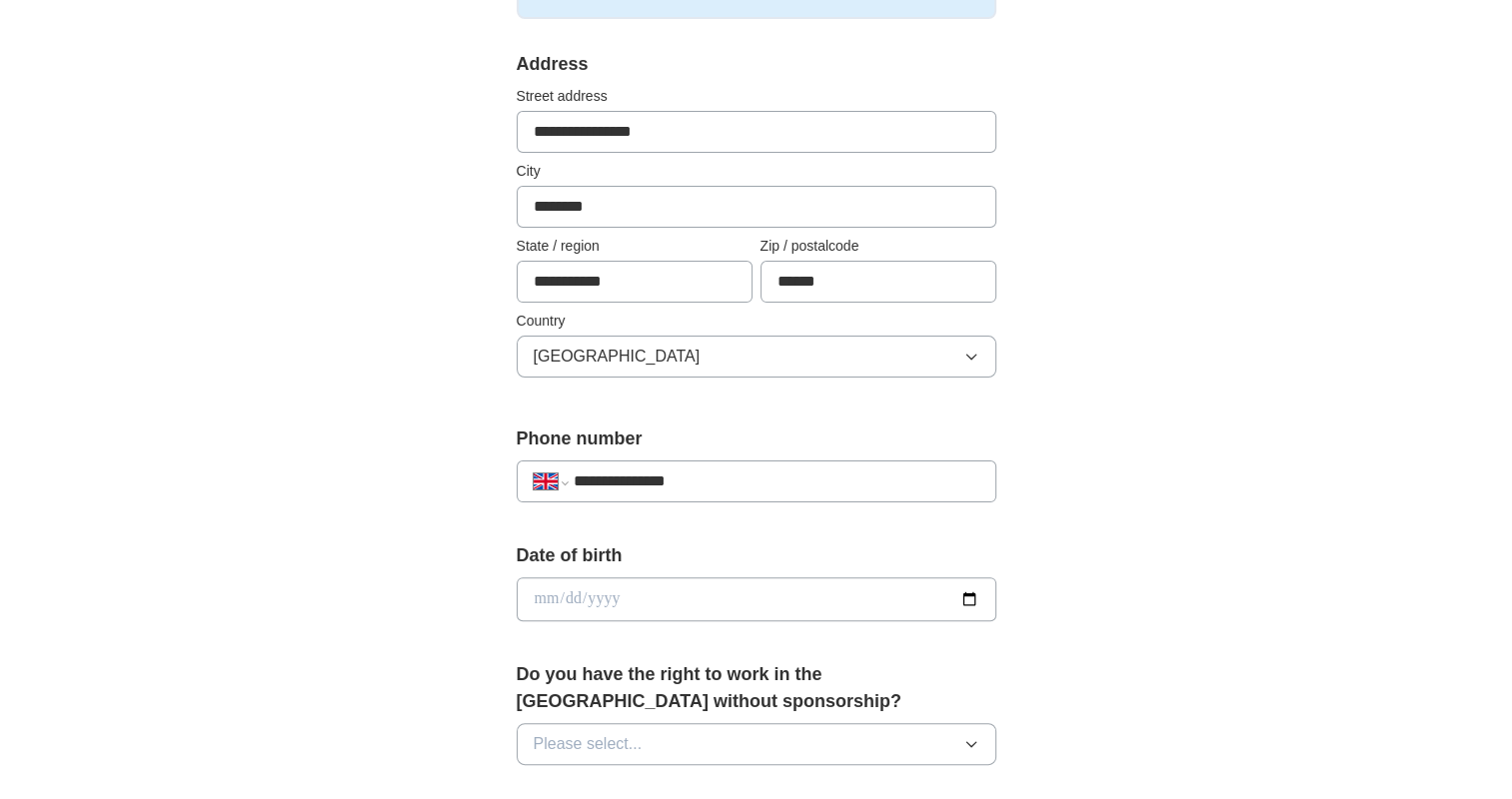 type on "**********" 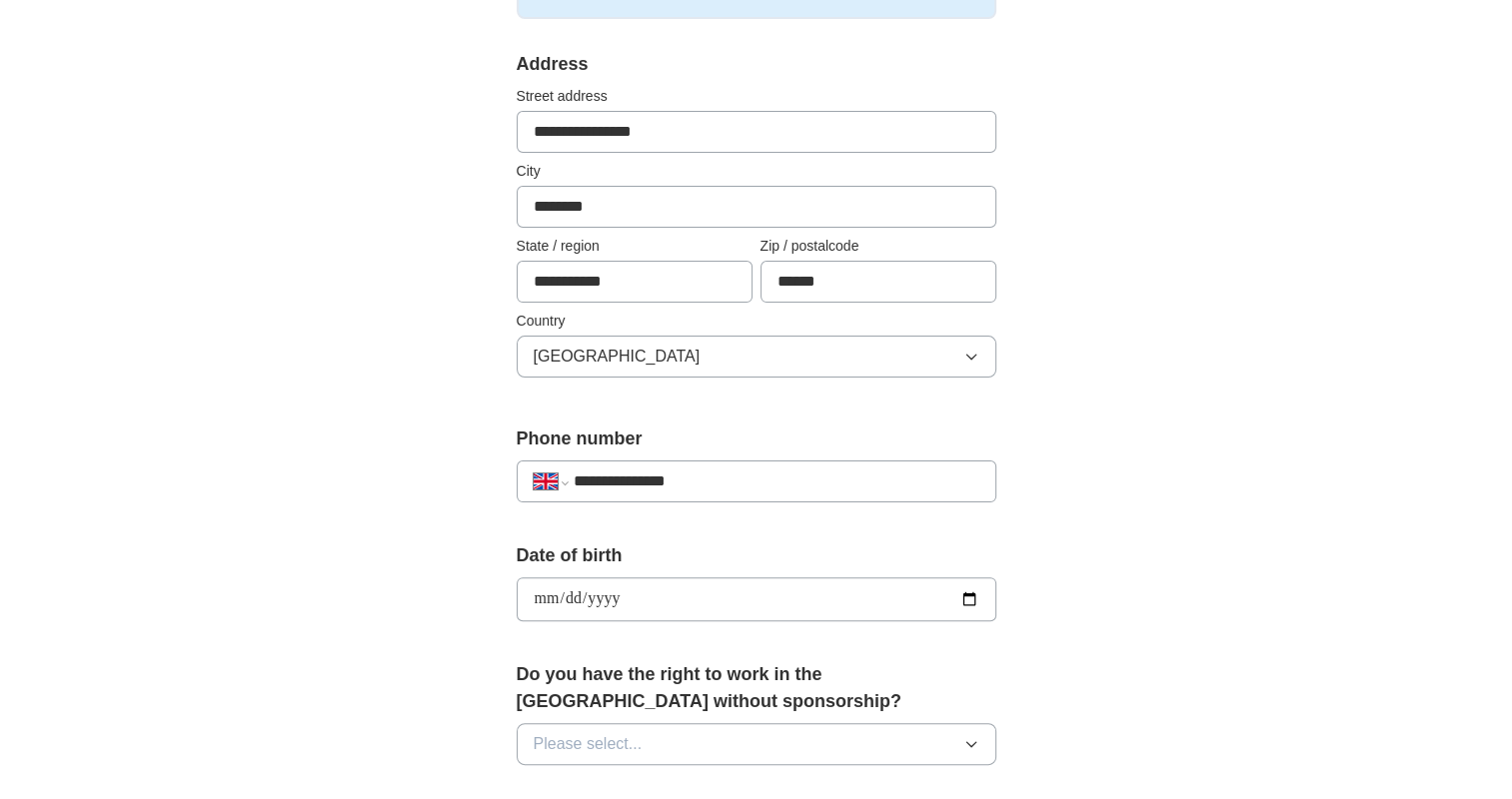 type on "**********" 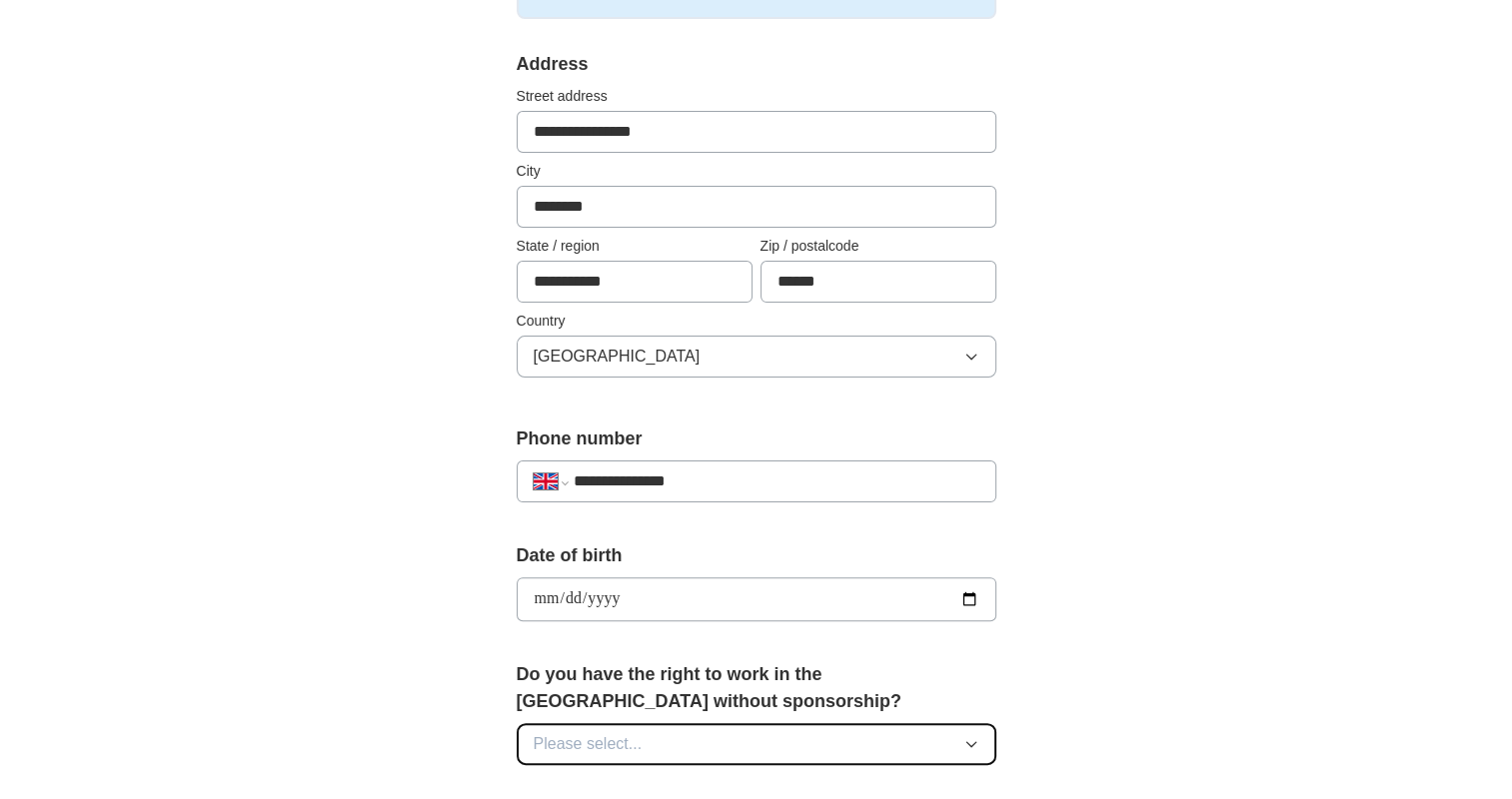 click on "Please select..." at bounding box center (756, 744) 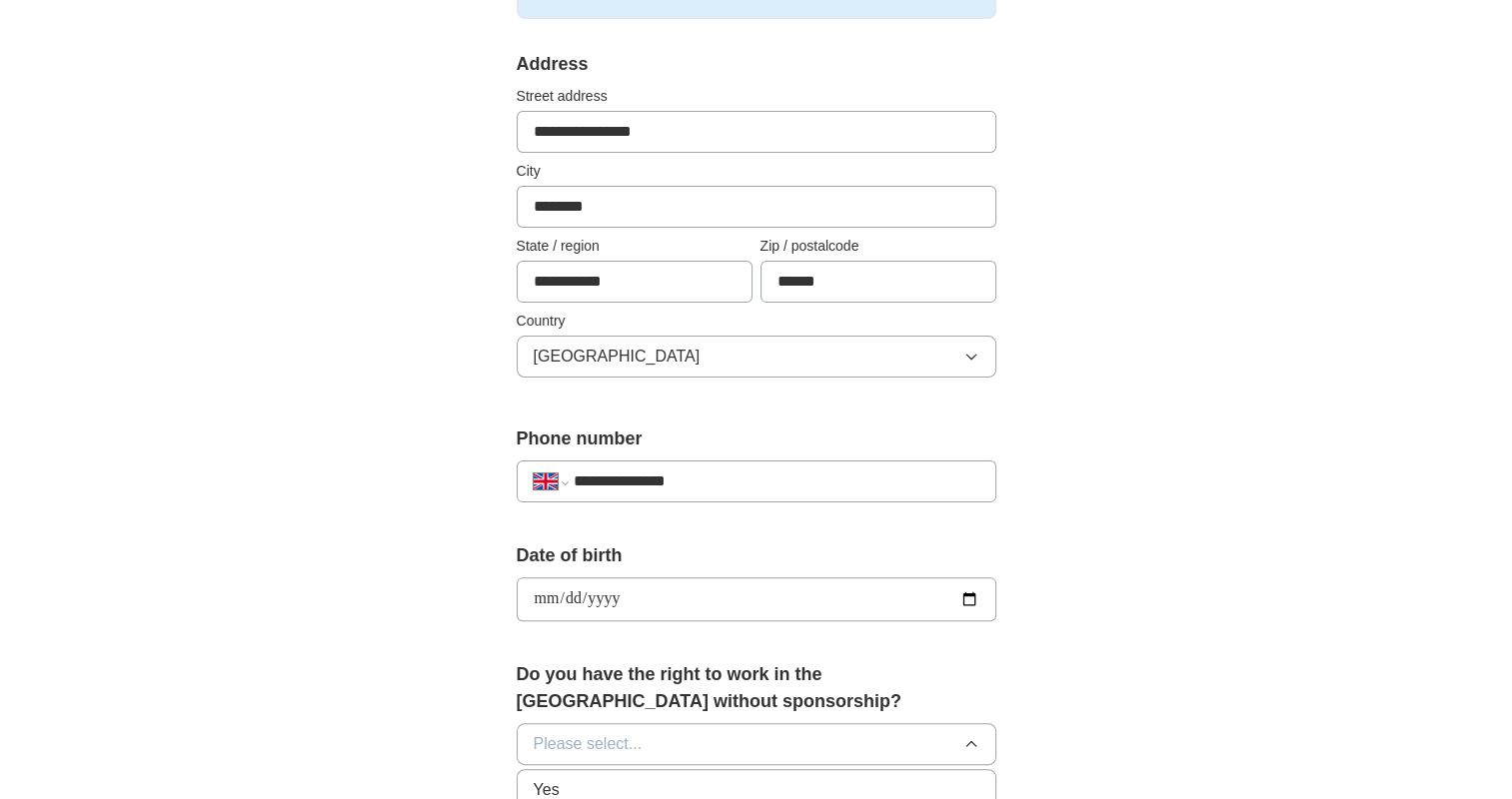 click on "Yes" at bounding box center [547, 790] 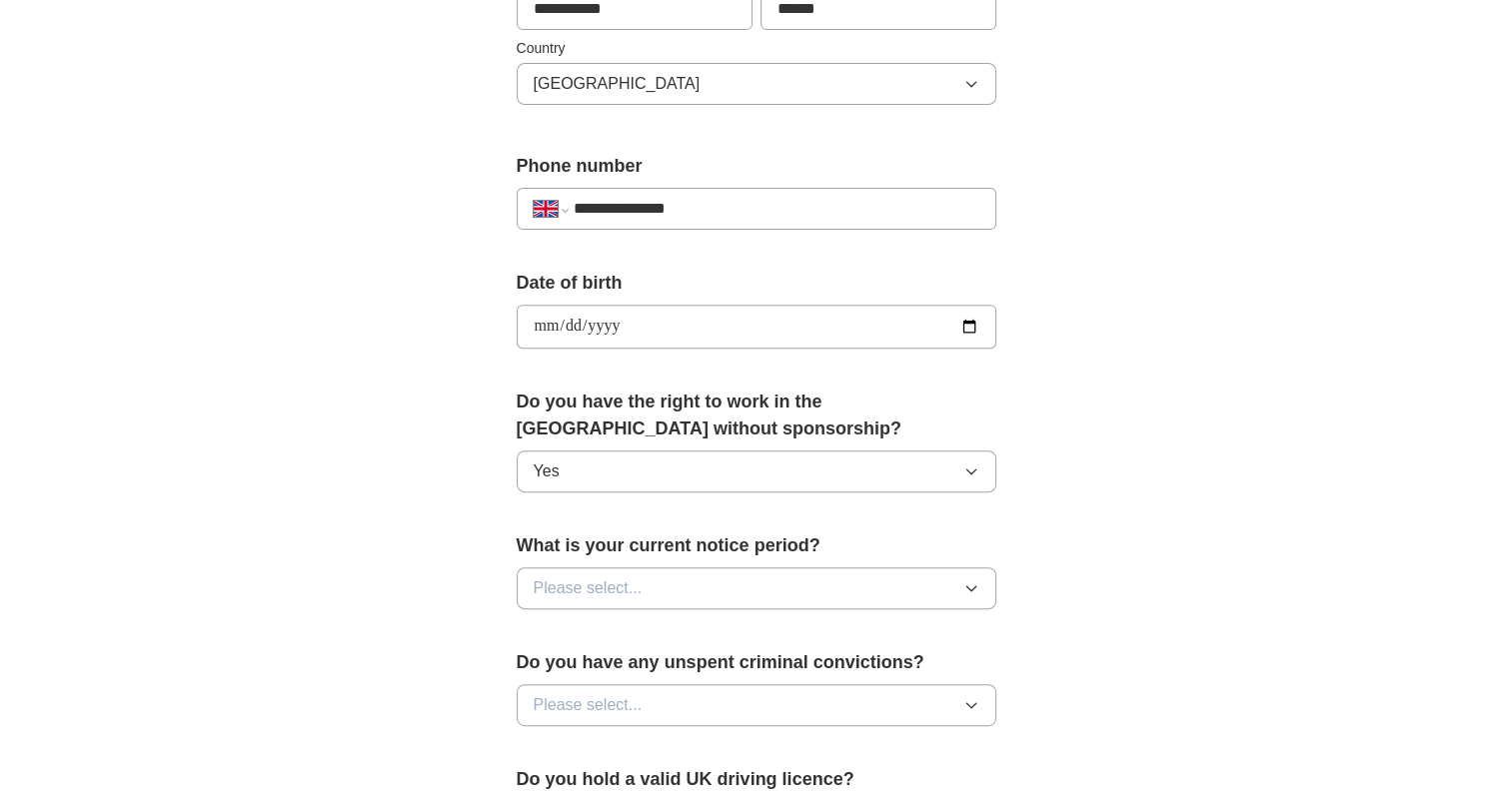 scroll, scrollTop: 699, scrollLeft: 0, axis: vertical 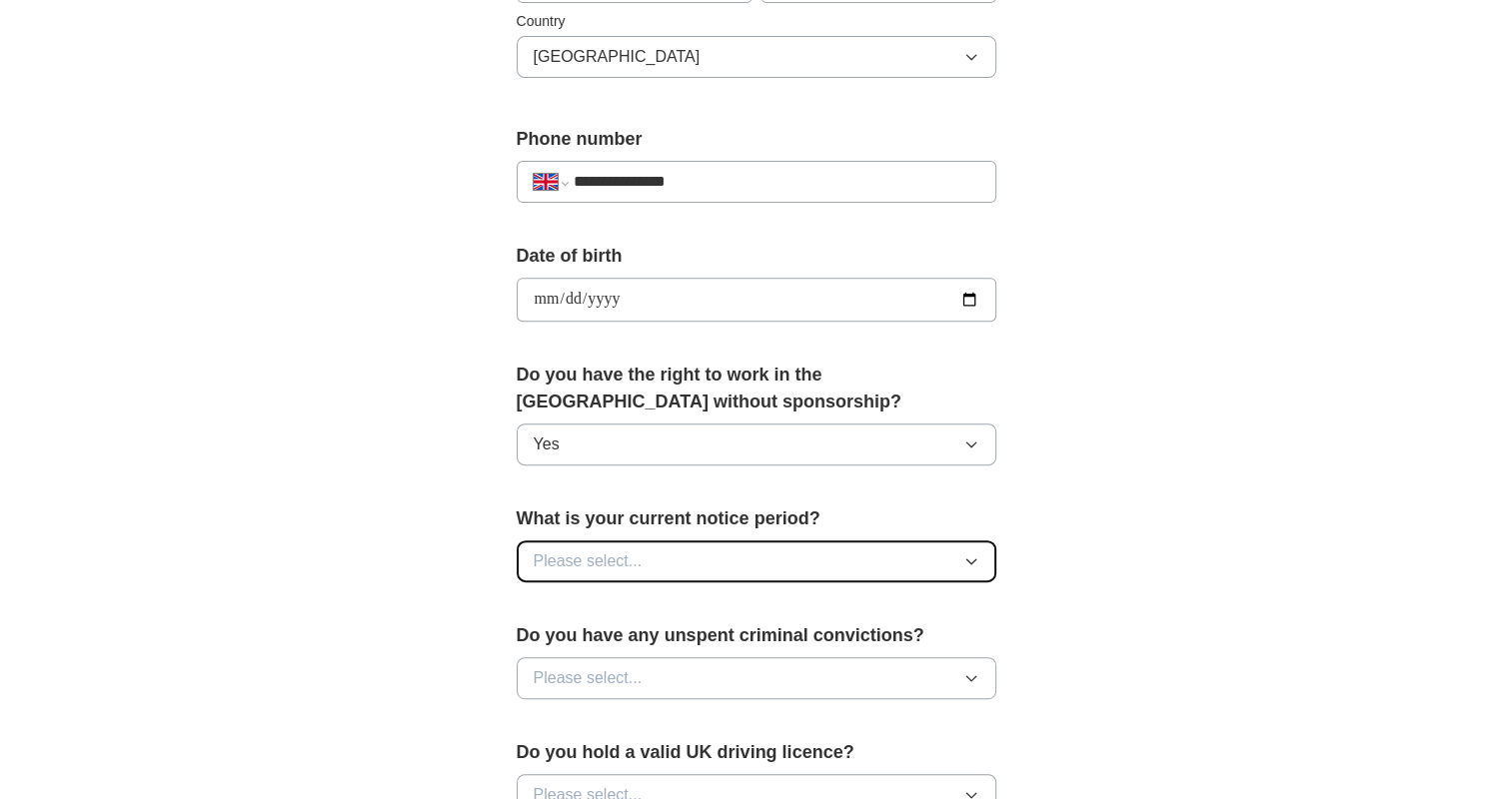 click on "Please select..." at bounding box center (756, 561) 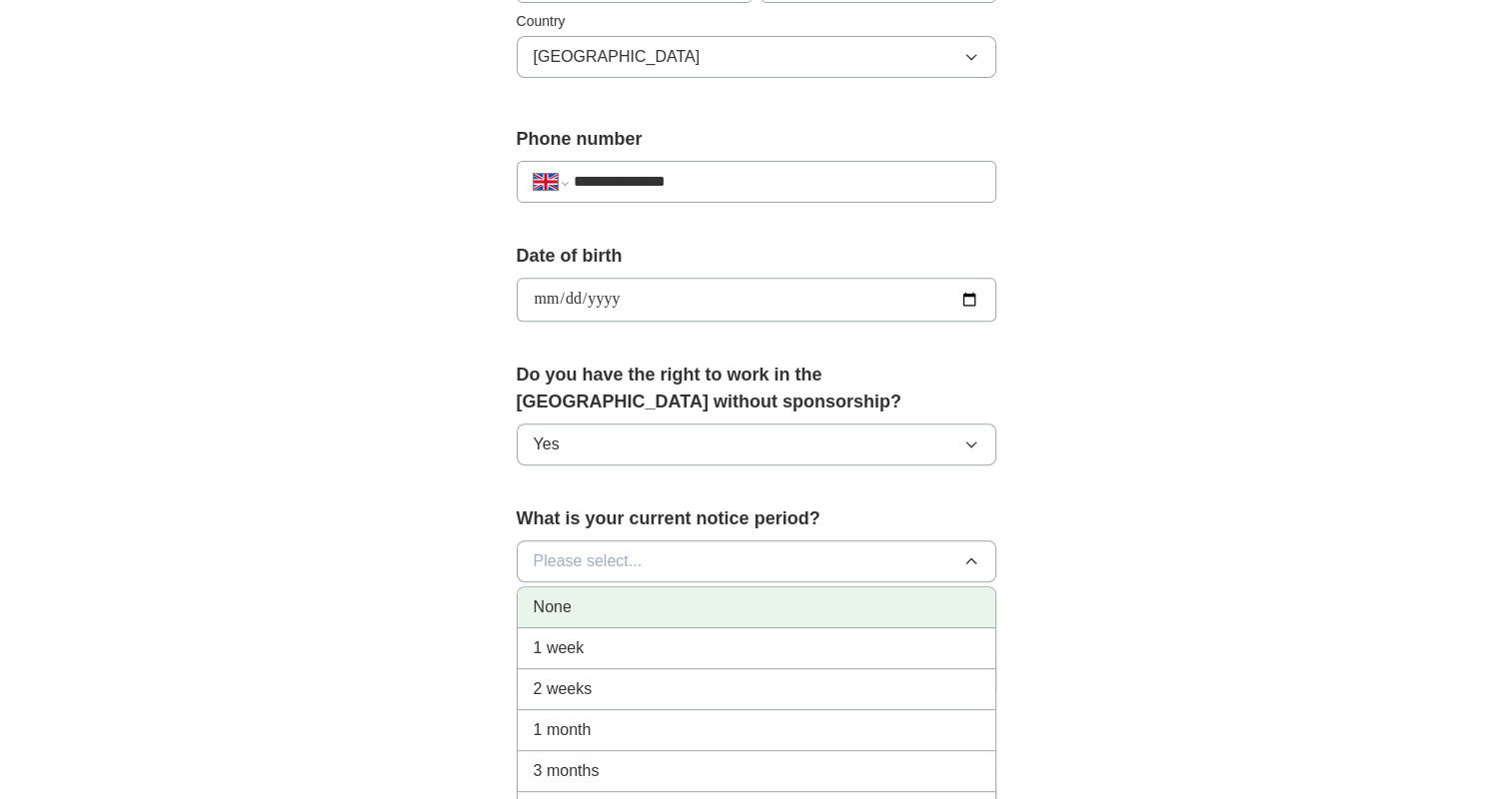 click on "None" at bounding box center [553, 607] 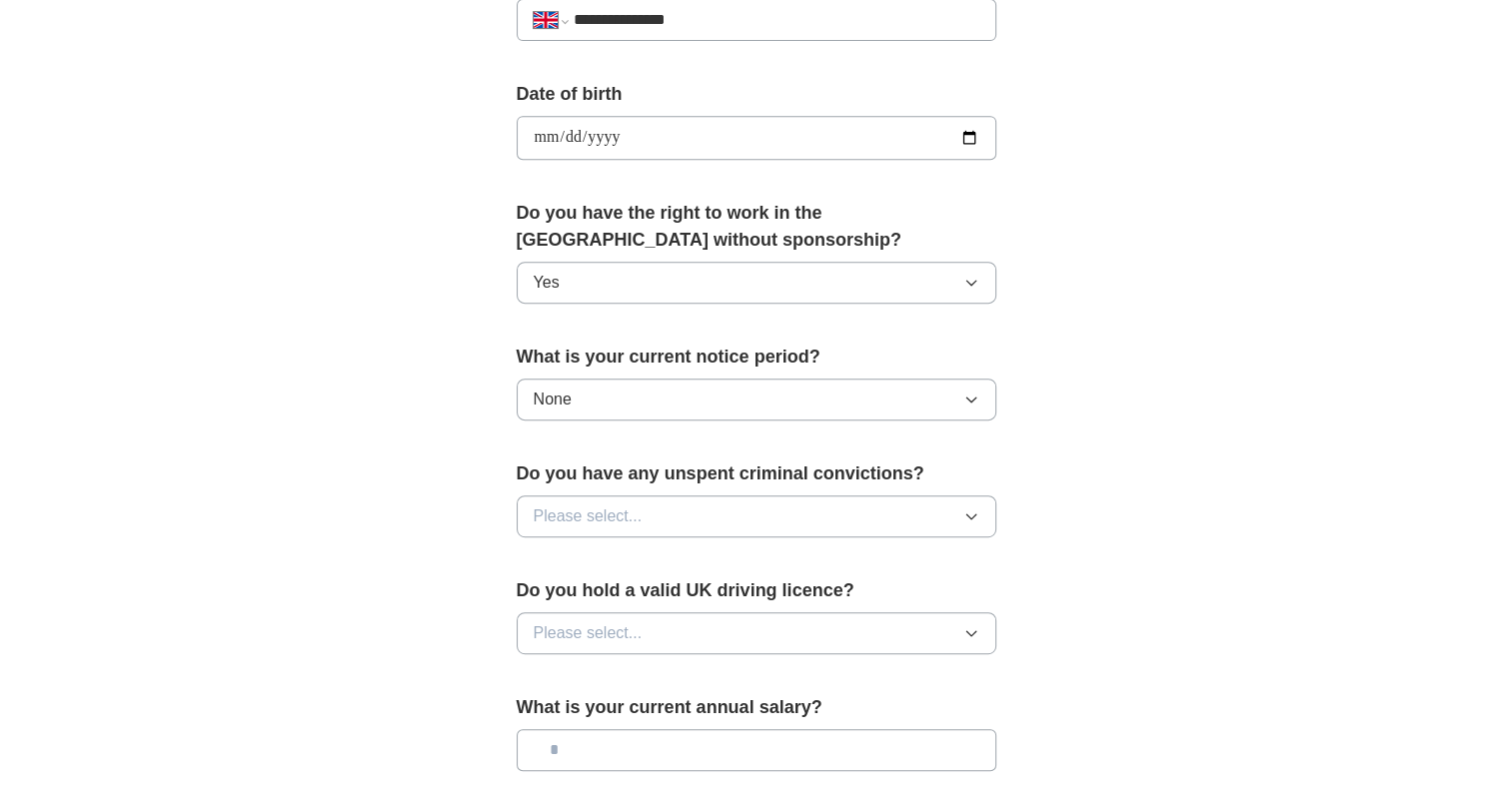 scroll, scrollTop: 999, scrollLeft: 0, axis: vertical 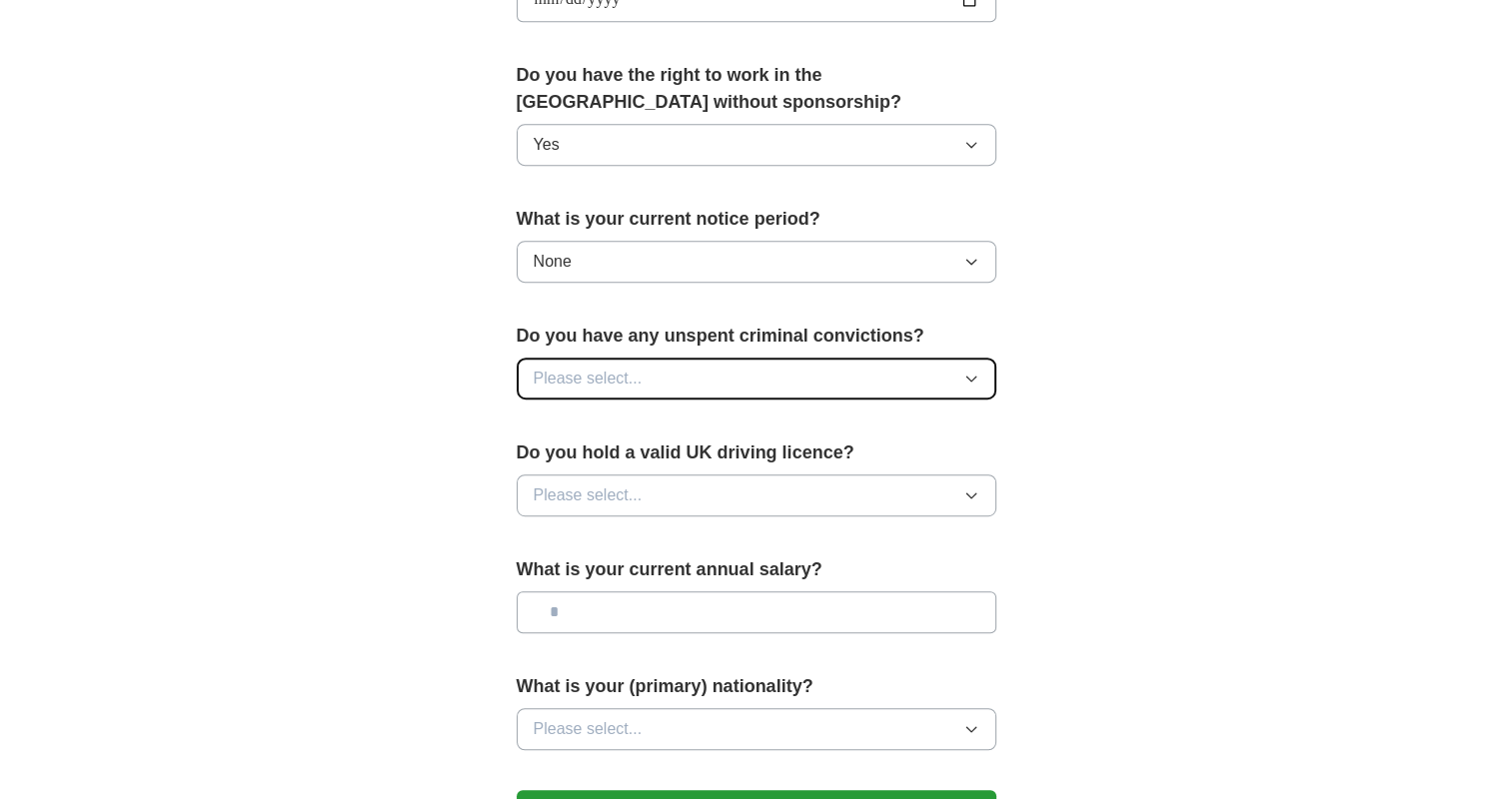 click on "Please select..." at bounding box center (756, 379) 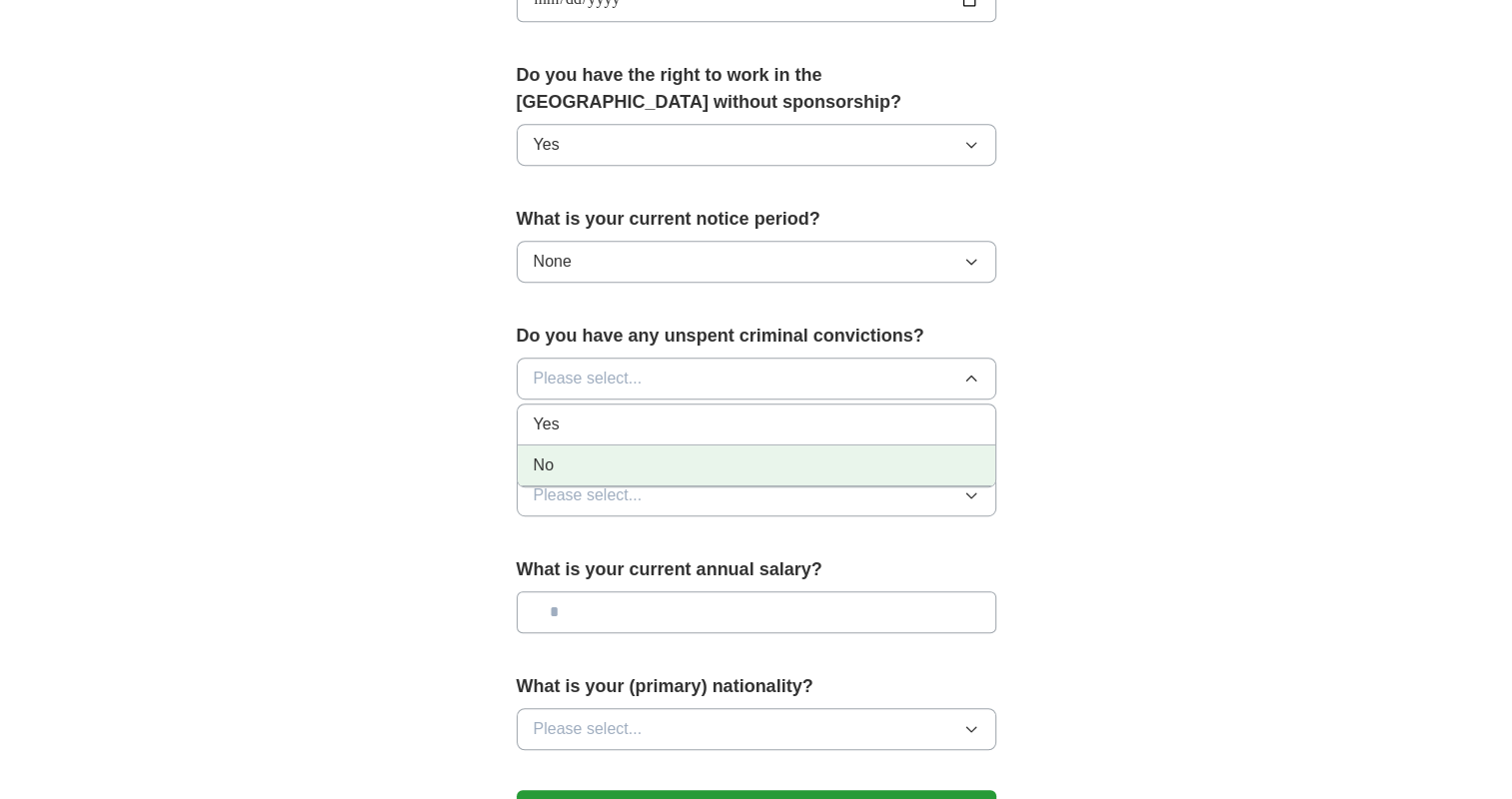 click on "No" at bounding box center (544, 465) 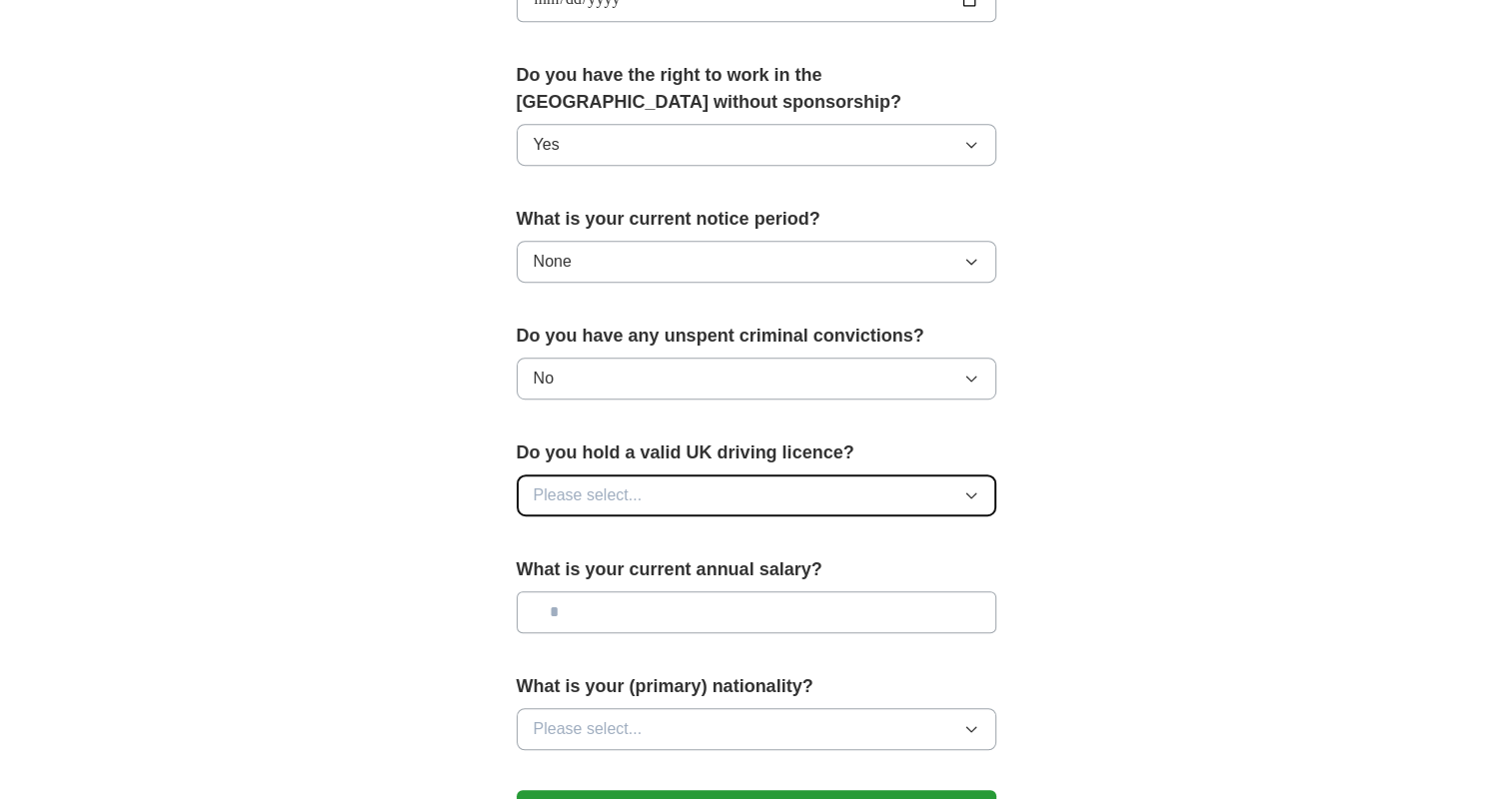 click on "Please select..." at bounding box center [588, 495] 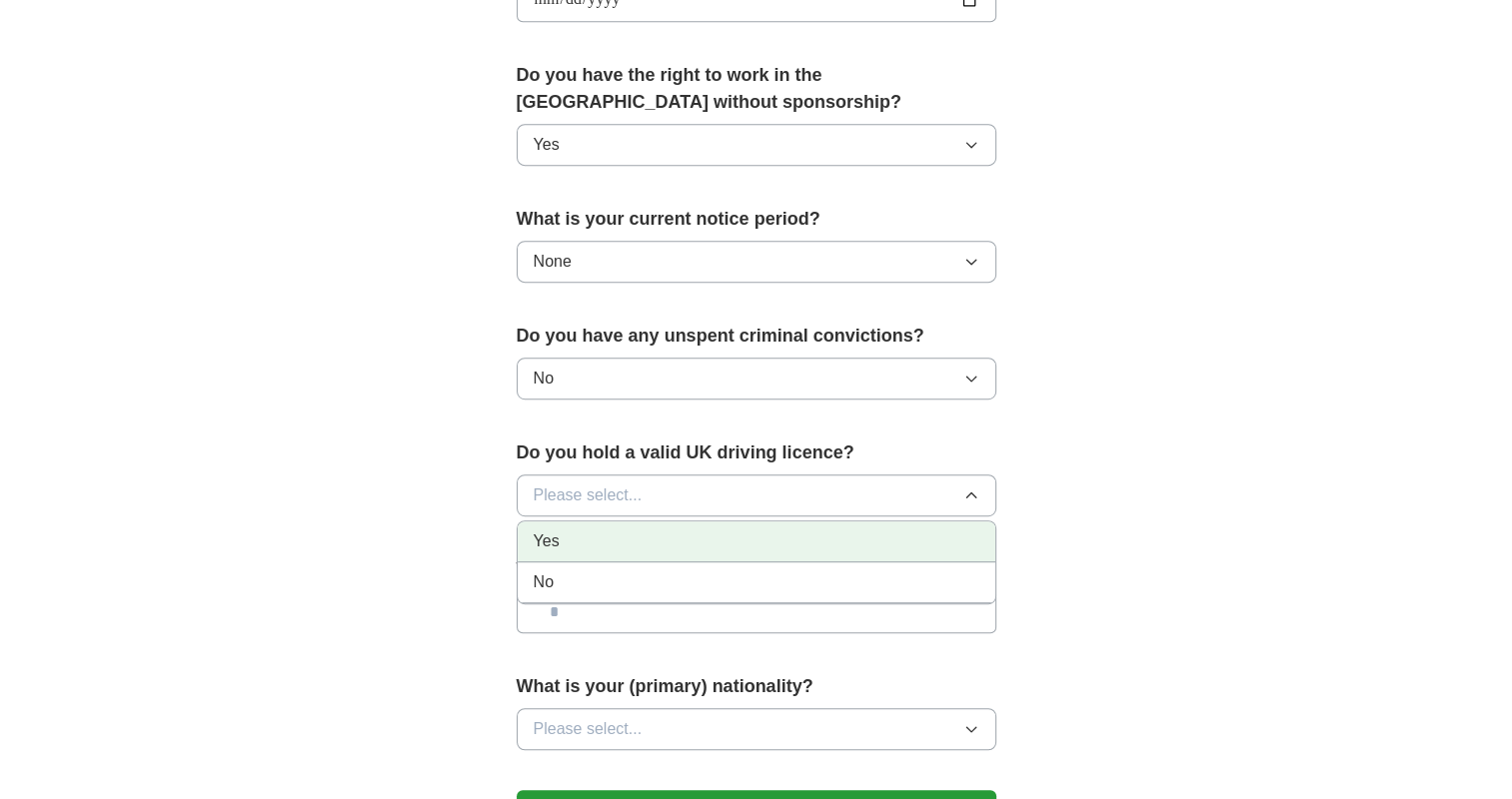 click on "Yes" at bounding box center [756, 541] 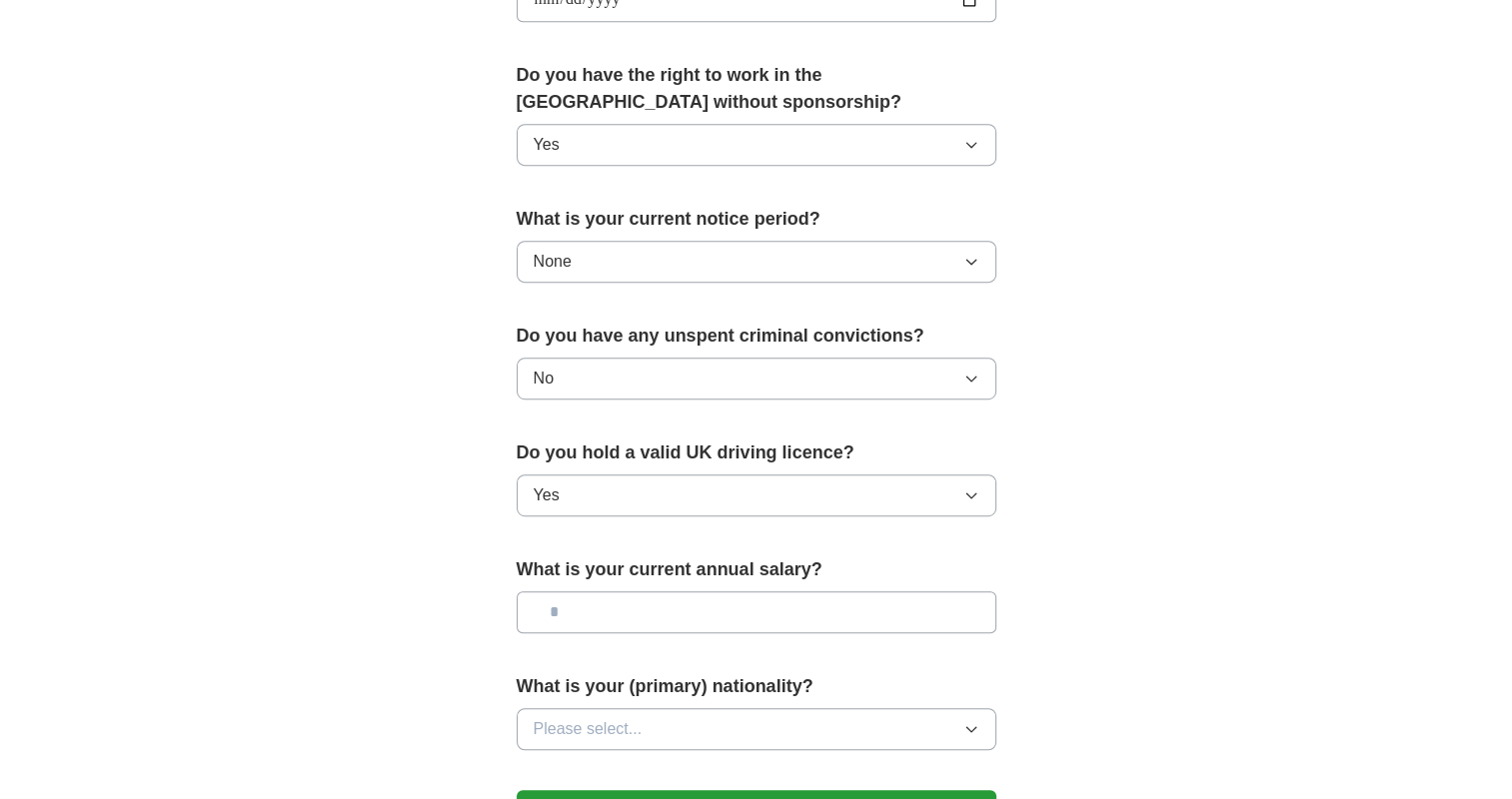 click at bounding box center (756, 612) 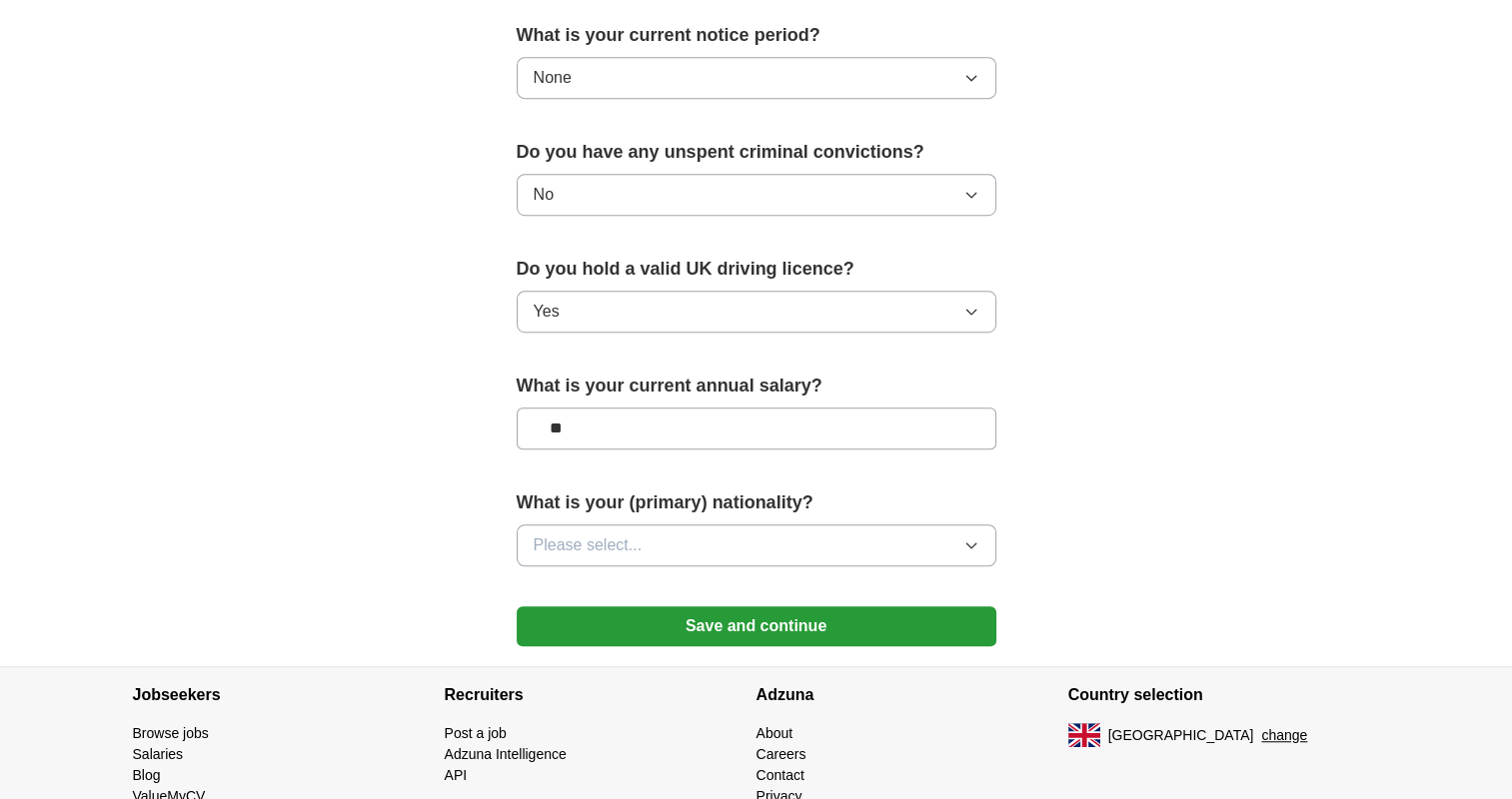 scroll, scrollTop: 1245, scrollLeft: 0, axis: vertical 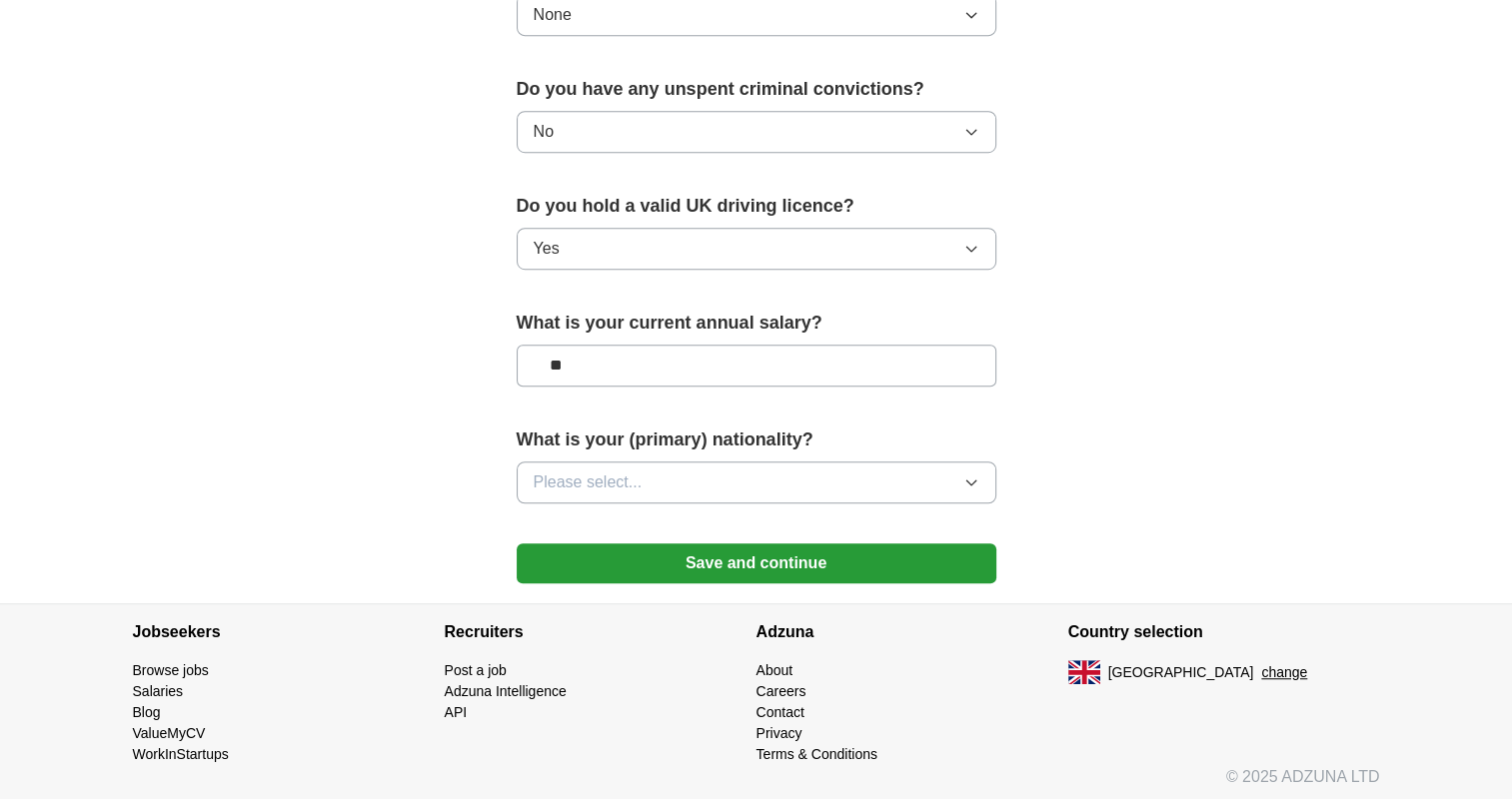 type on "**" 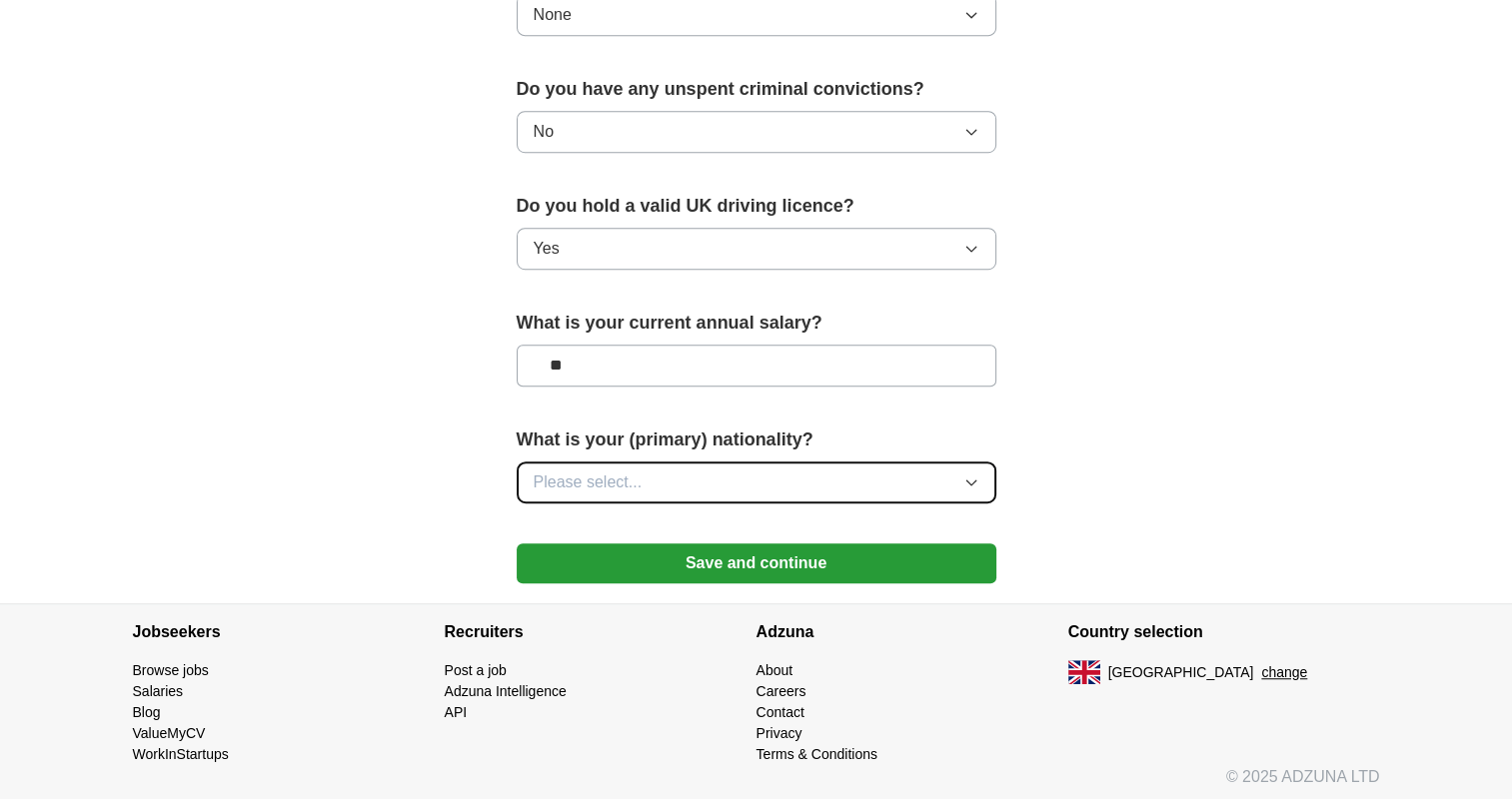 click on "Please select..." at bounding box center (756, 482) 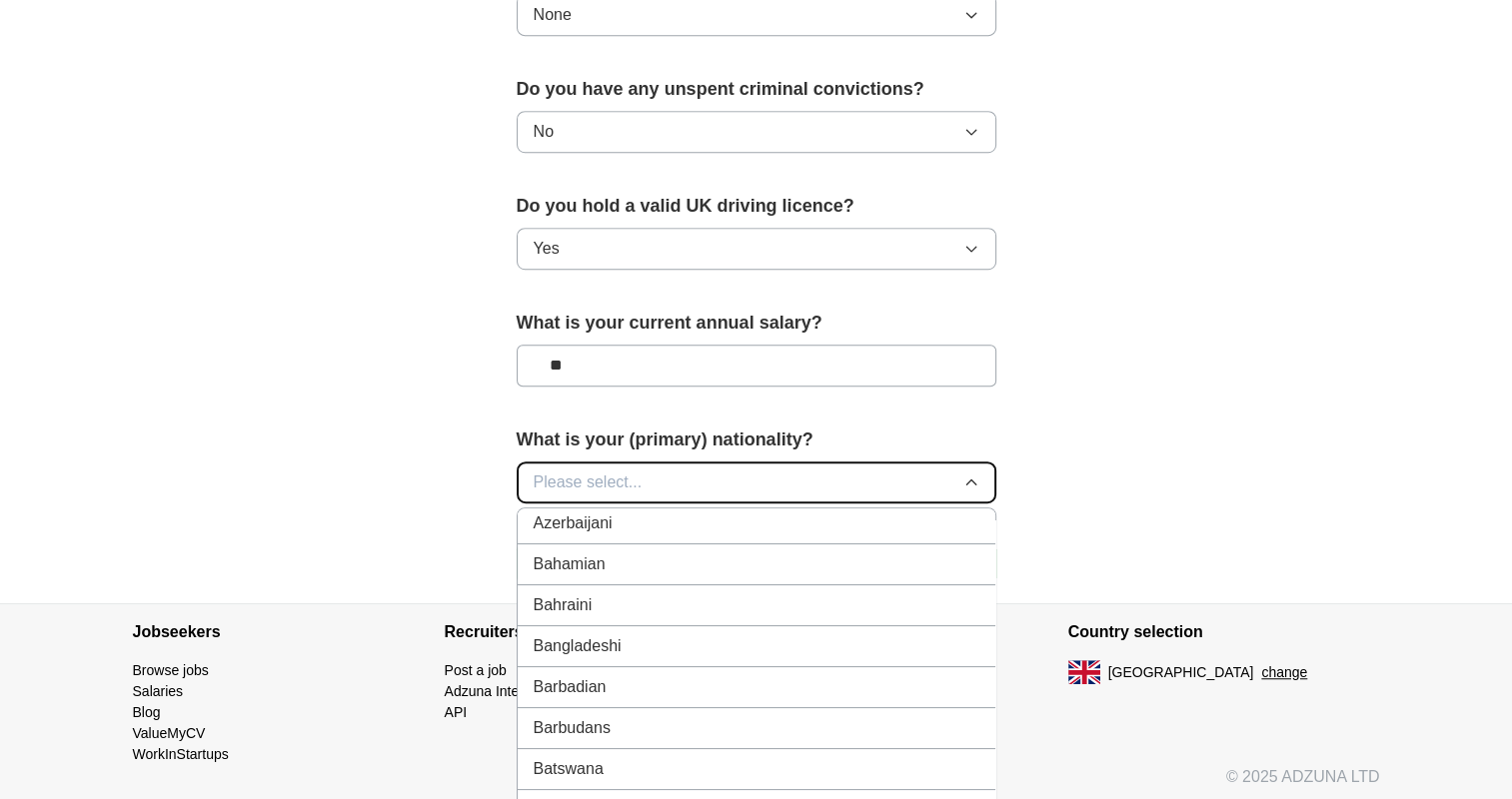 scroll, scrollTop: 499, scrollLeft: 0, axis: vertical 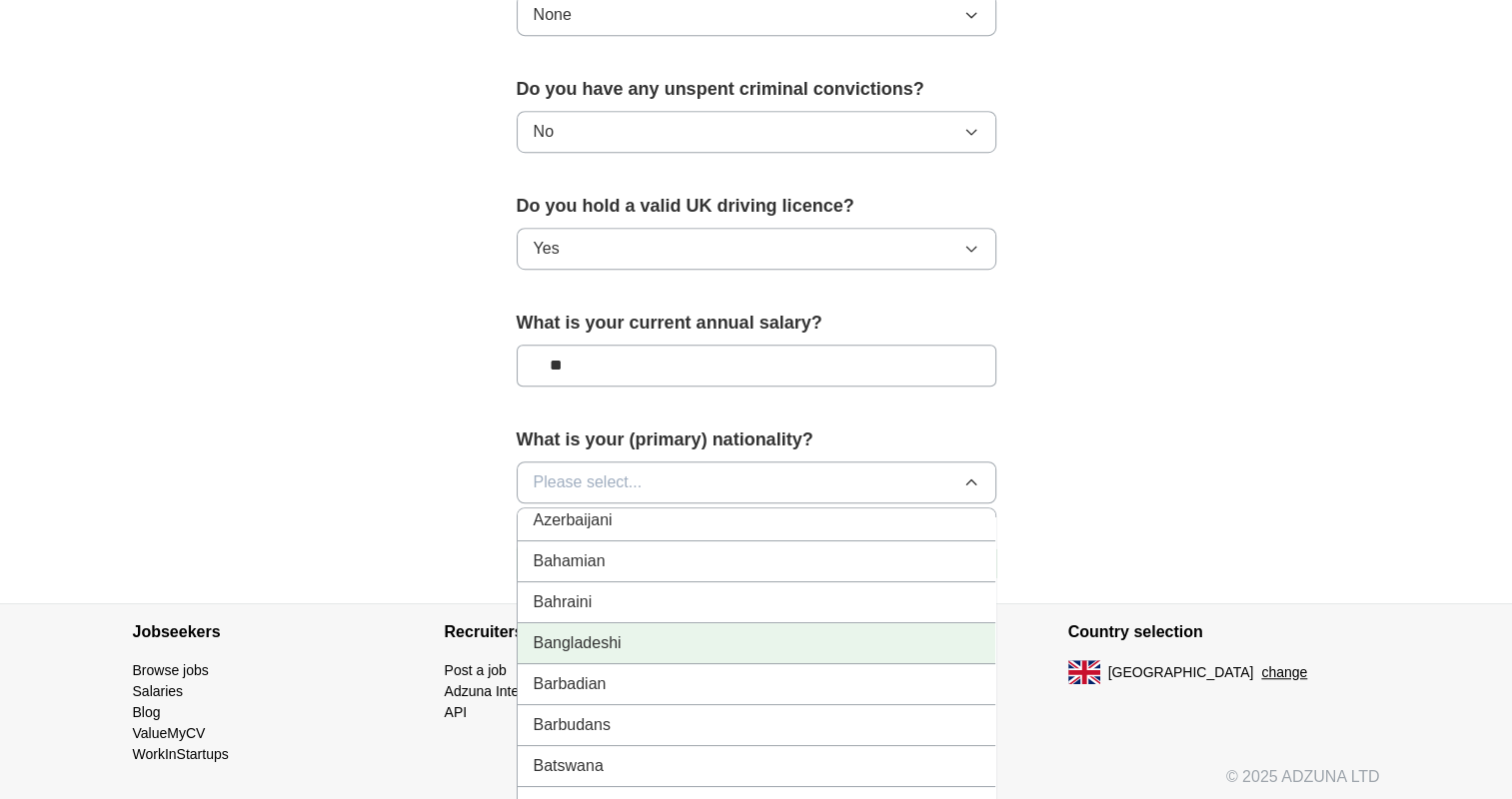 click on "Bangladeshi" at bounding box center [756, 643] 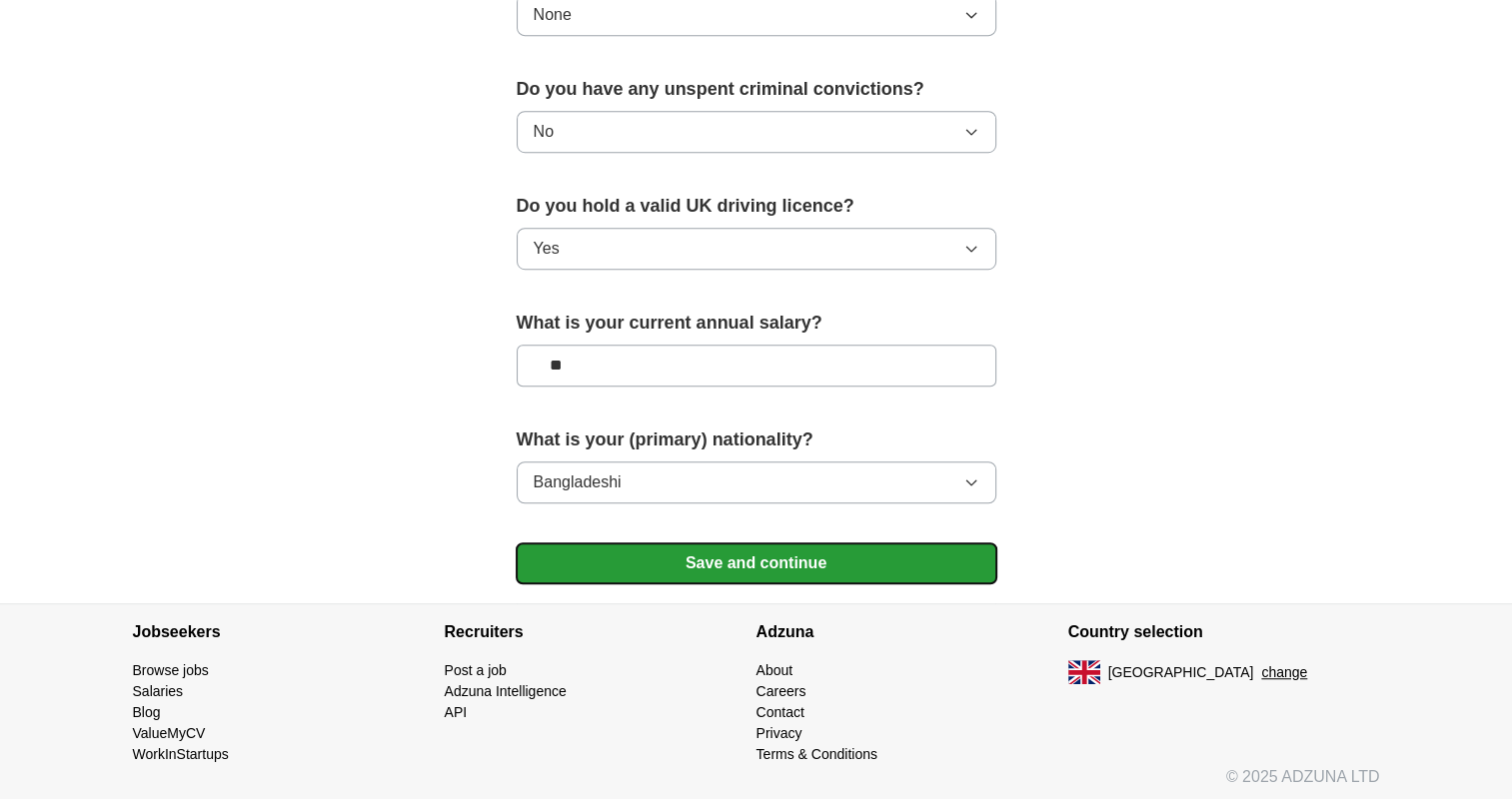 click on "Save and continue" at bounding box center [756, 563] 